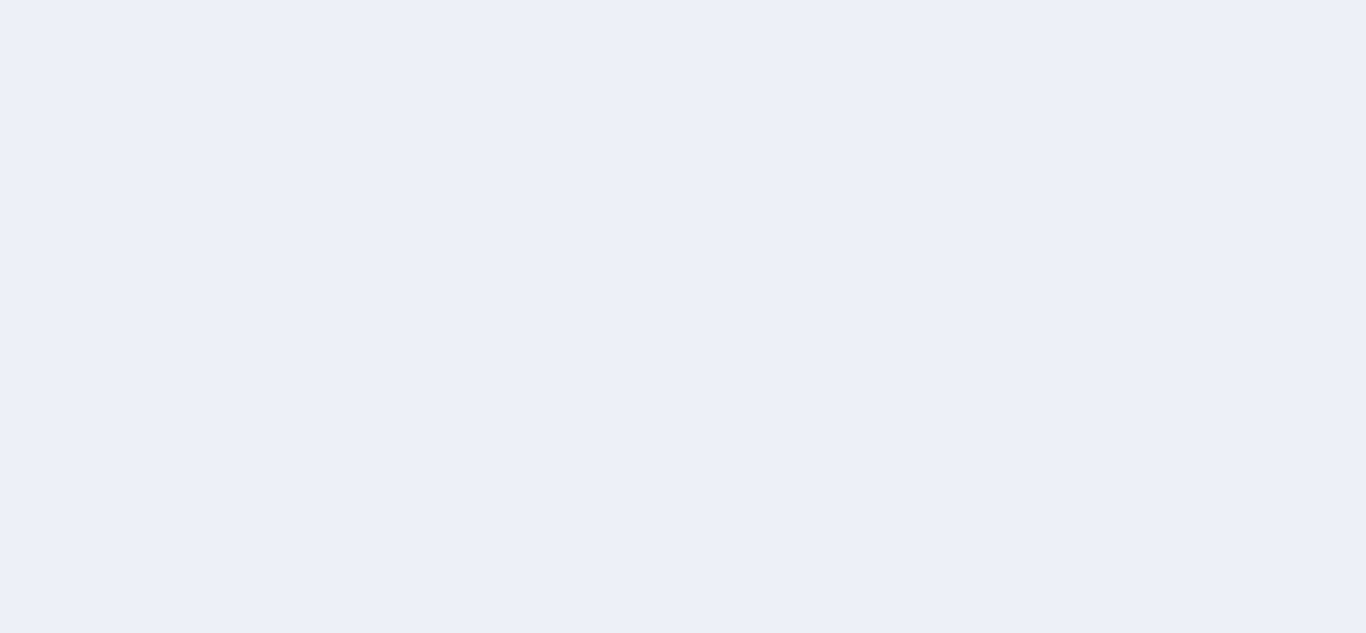 scroll, scrollTop: 0, scrollLeft: 0, axis: both 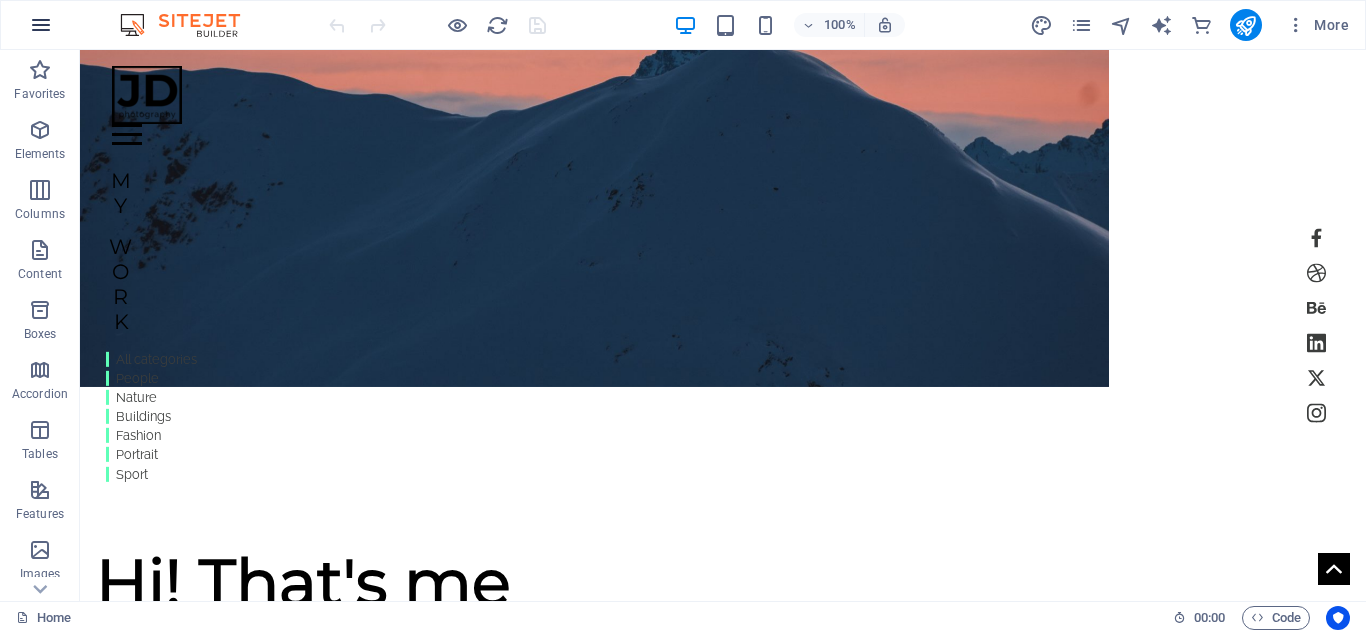 click at bounding box center (41, 25) 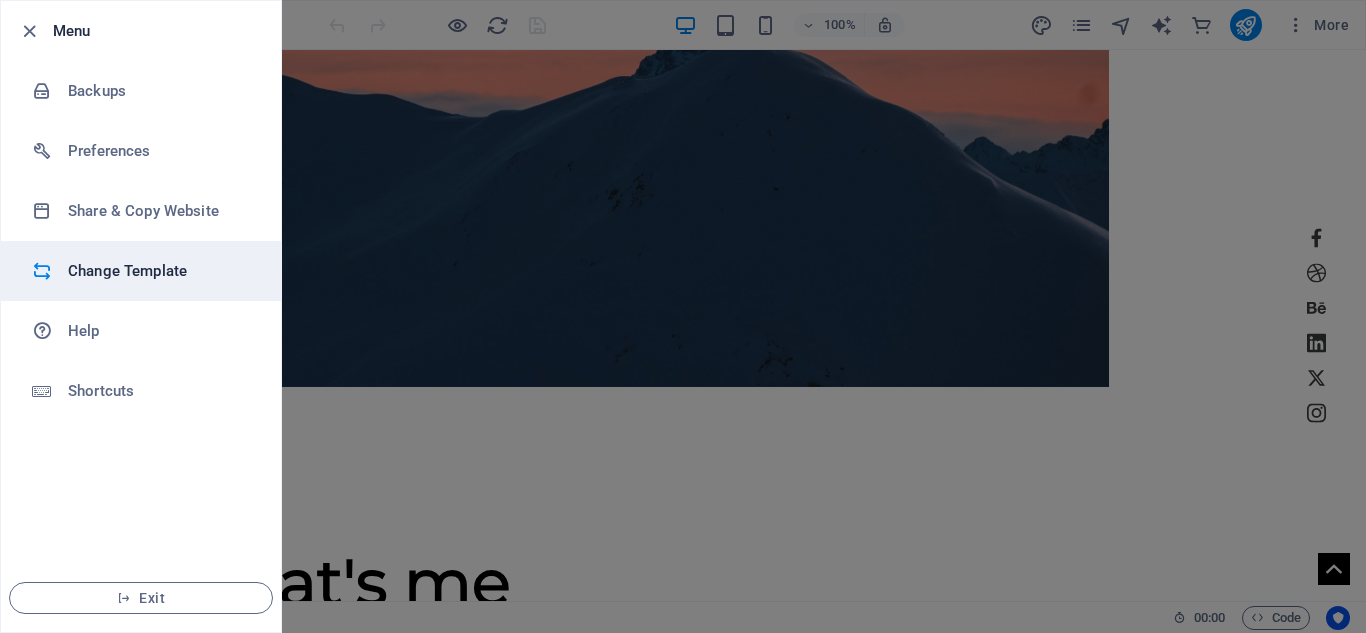 click on "Change Template" at bounding box center (160, 271) 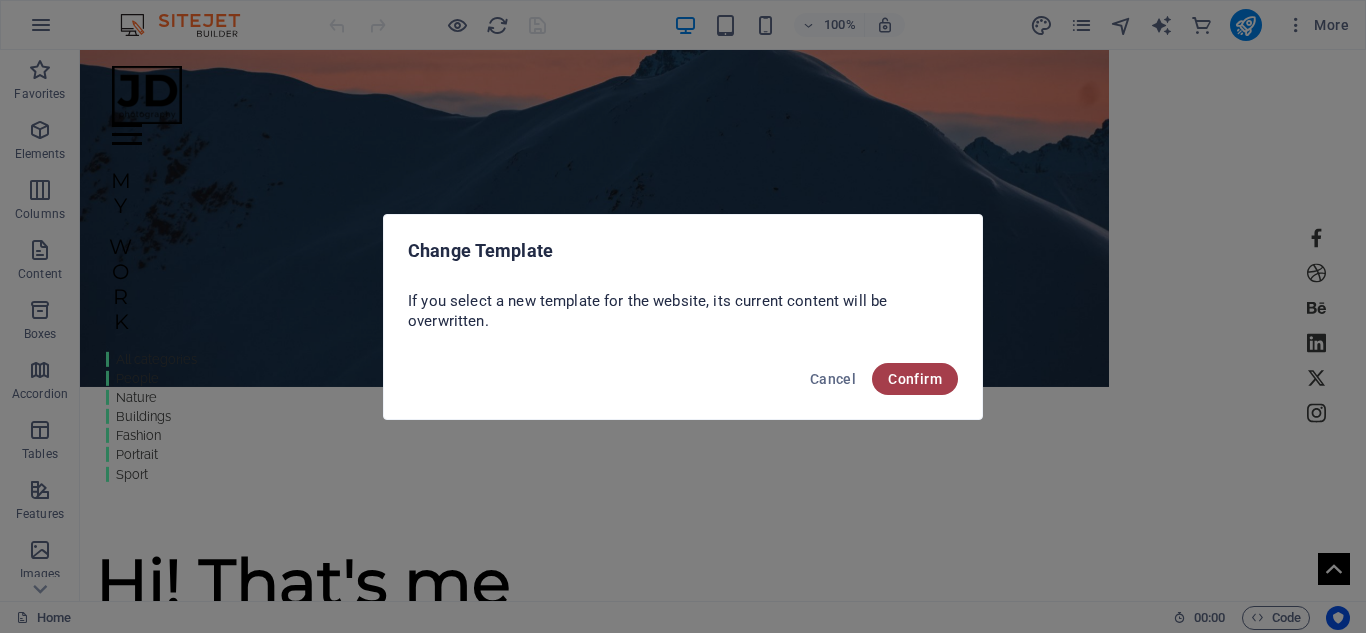 click on "Confirm" at bounding box center (915, 379) 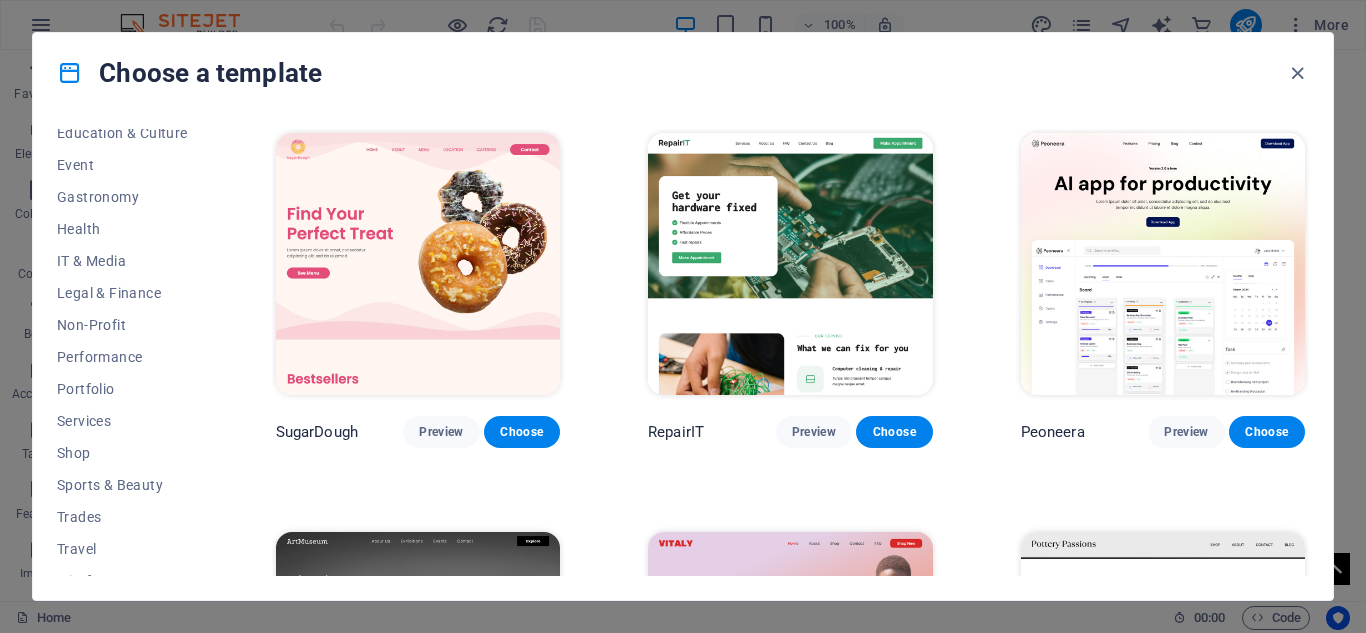 scroll, scrollTop: 385, scrollLeft: 0, axis: vertical 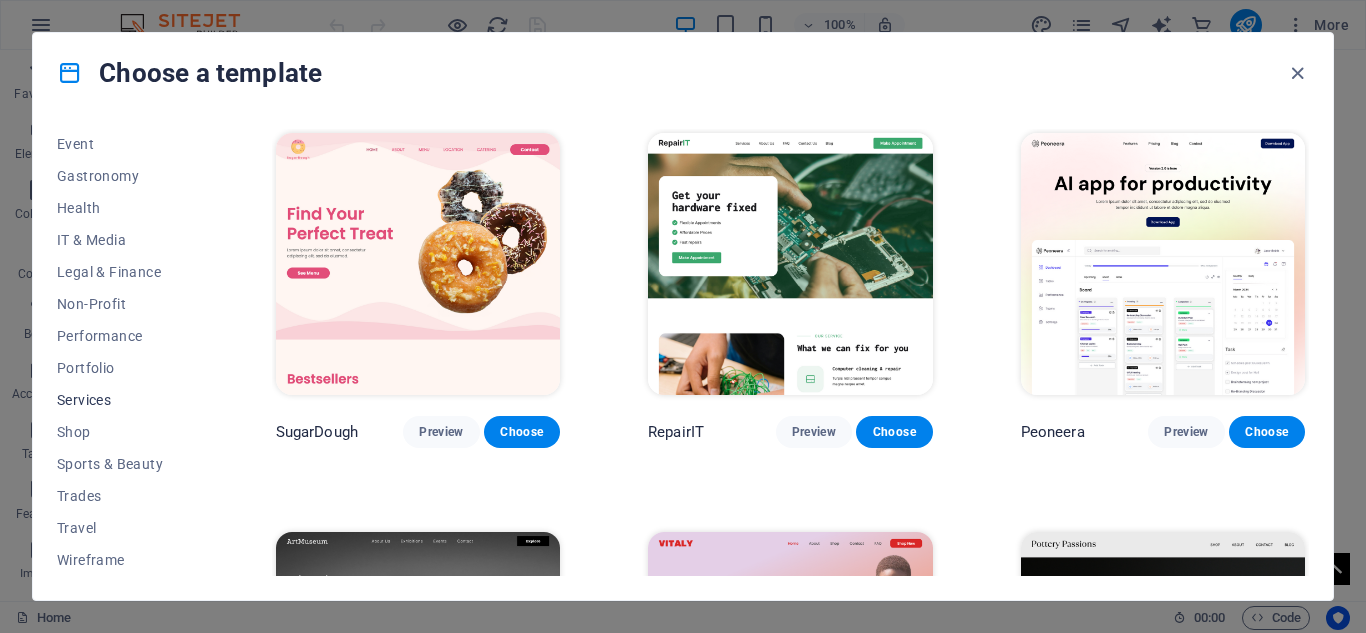 click on "Services" at bounding box center [122, 400] 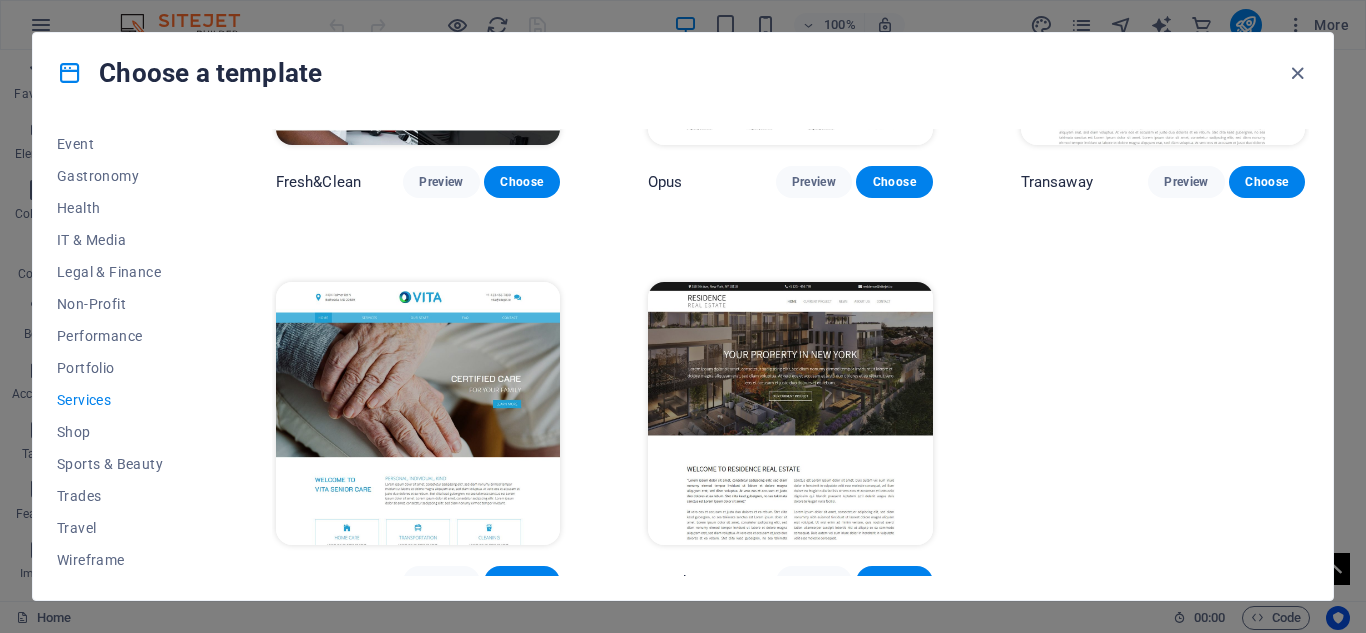 scroll, scrollTop: 2267, scrollLeft: 0, axis: vertical 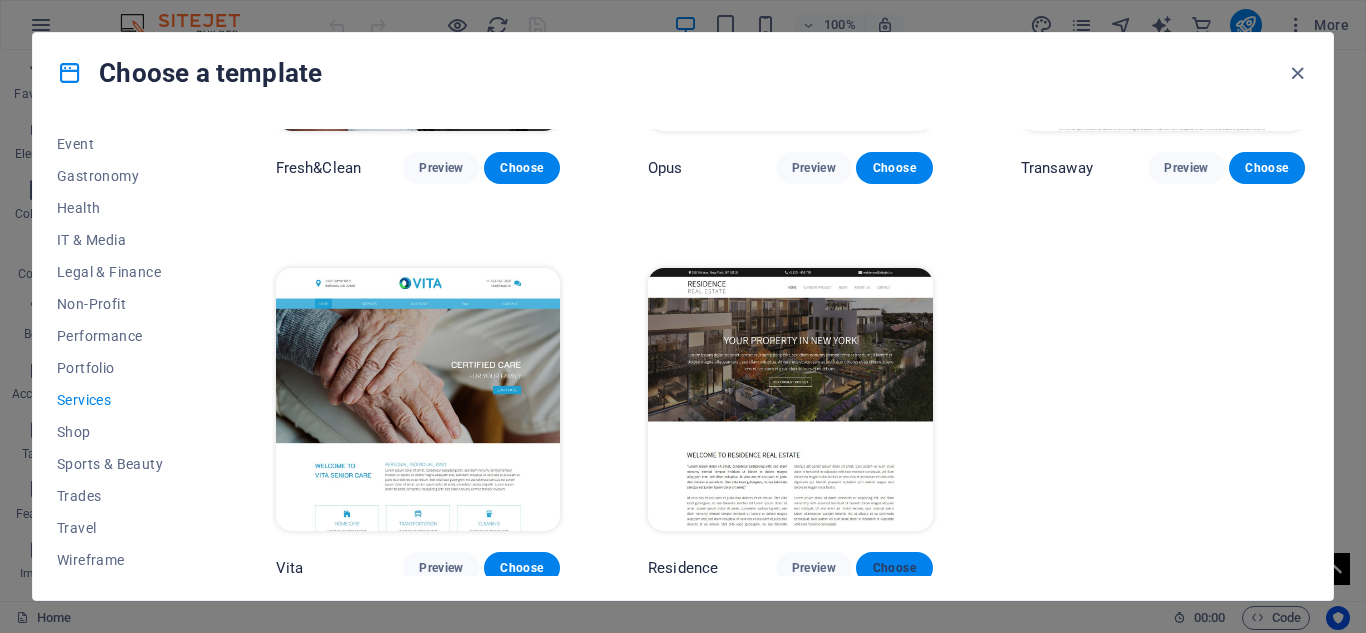click on "Choose" at bounding box center [894, 568] 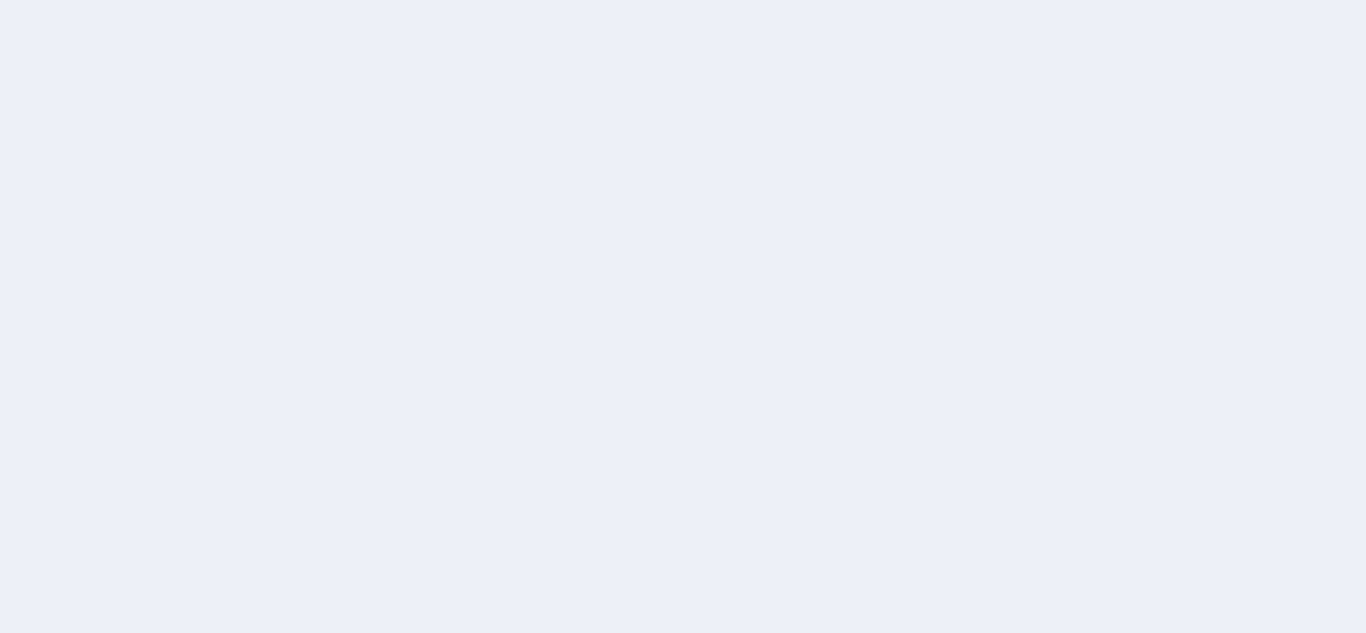 scroll, scrollTop: 0, scrollLeft: 0, axis: both 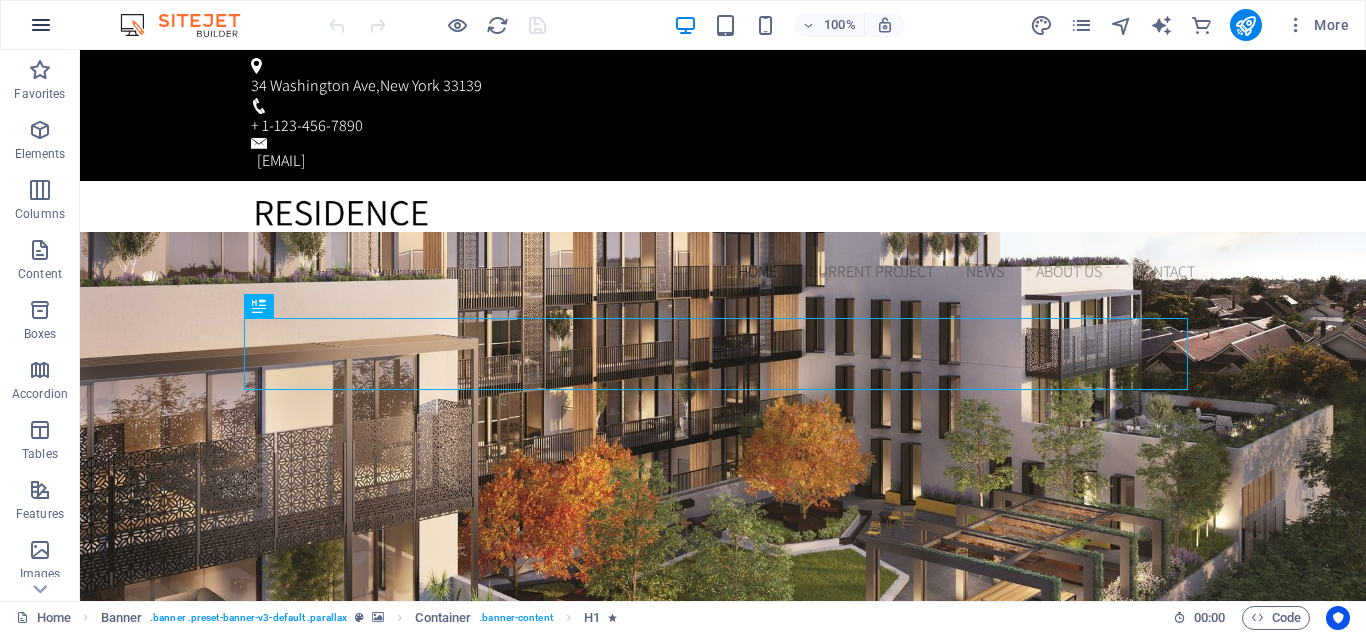 click at bounding box center [41, 25] 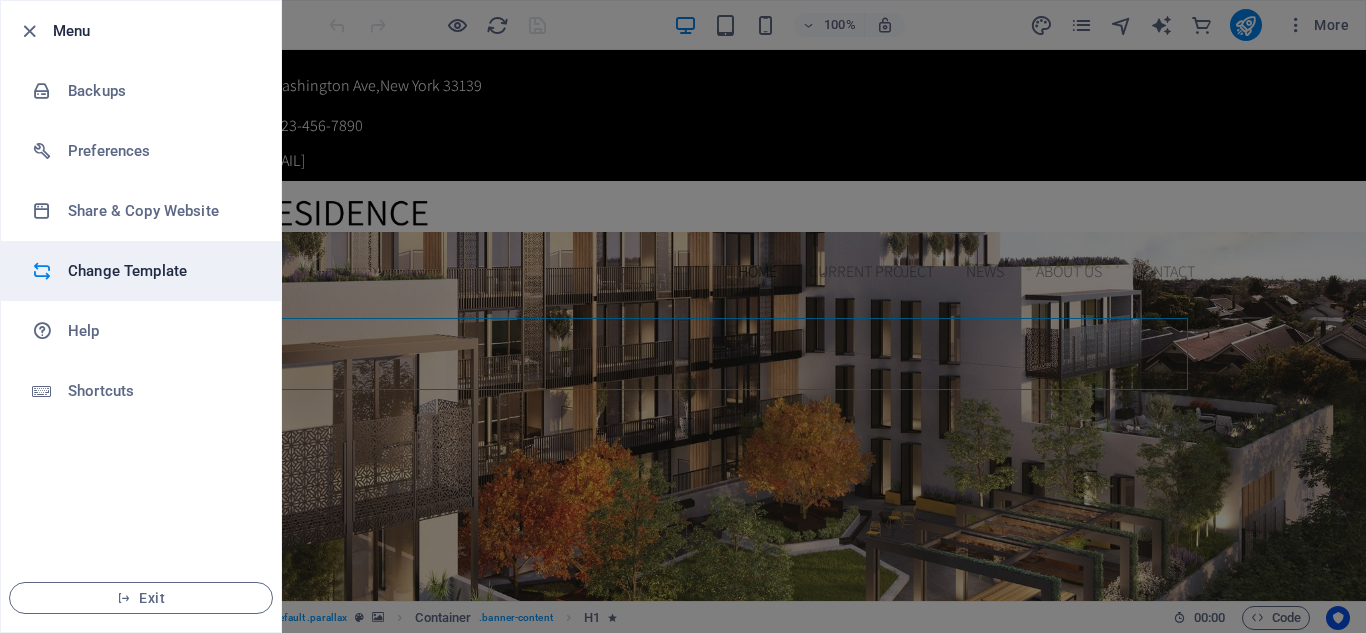 click on "Change Template" at bounding box center (160, 271) 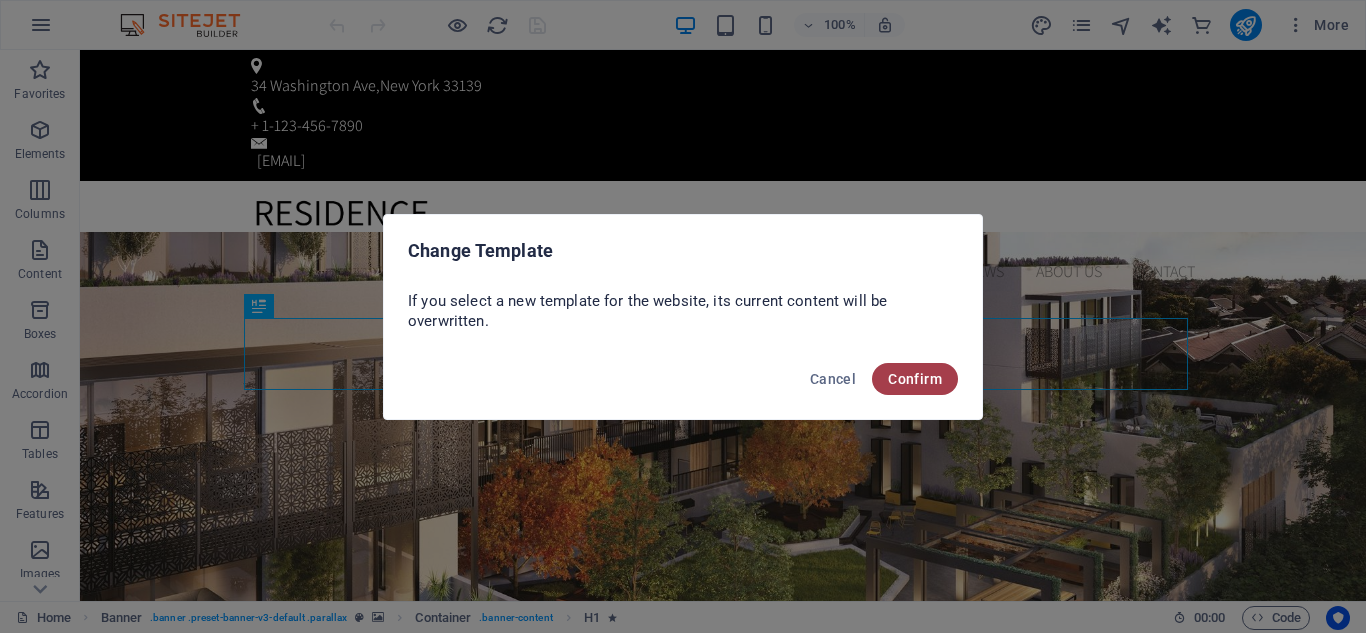 click on "Confirm" at bounding box center (915, 379) 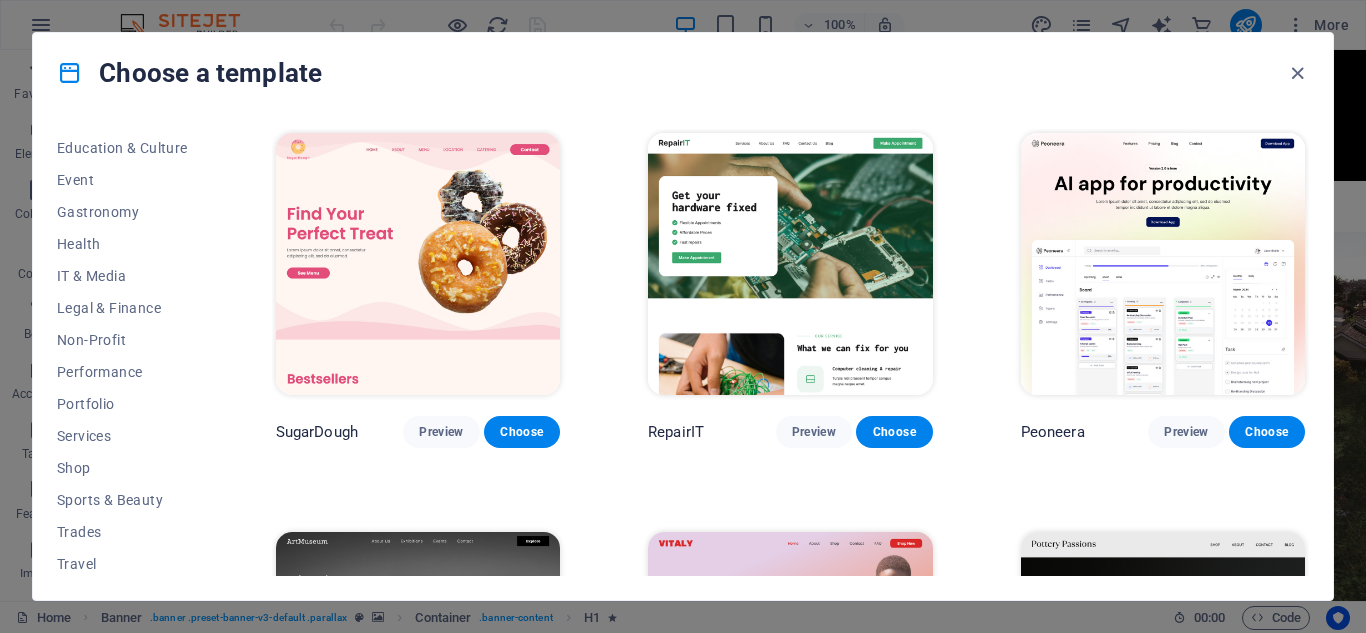 scroll, scrollTop: 385, scrollLeft: 0, axis: vertical 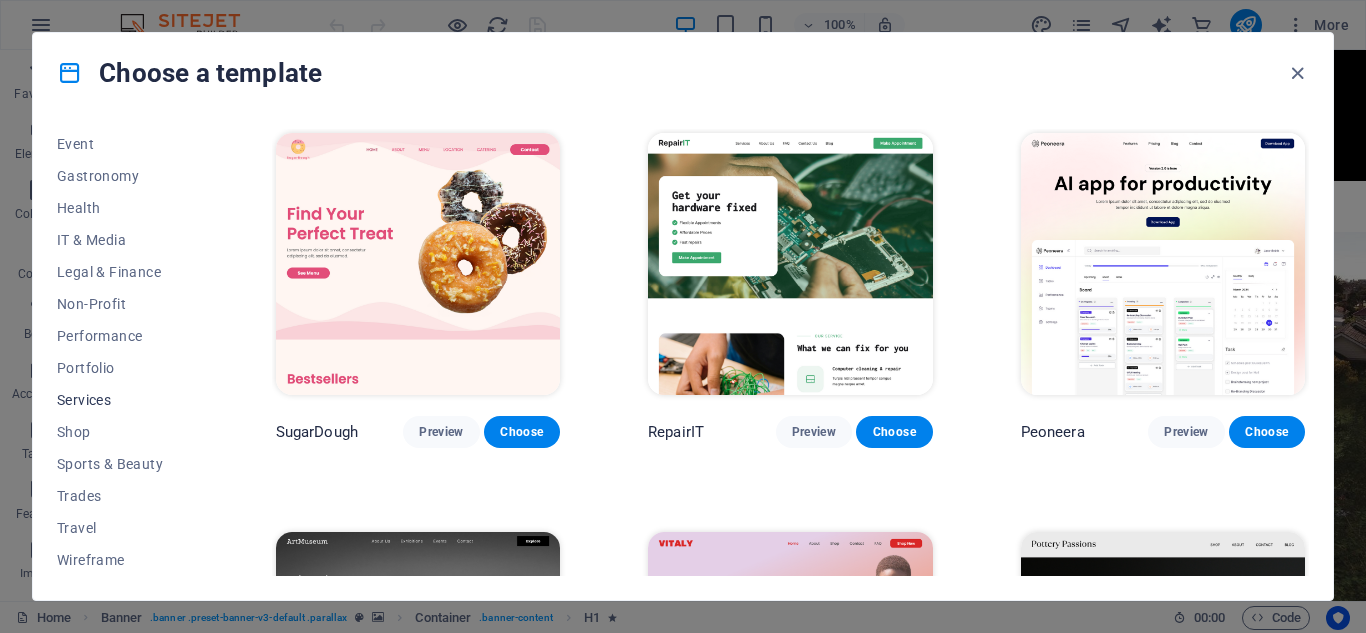 click on "Services" at bounding box center (122, 400) 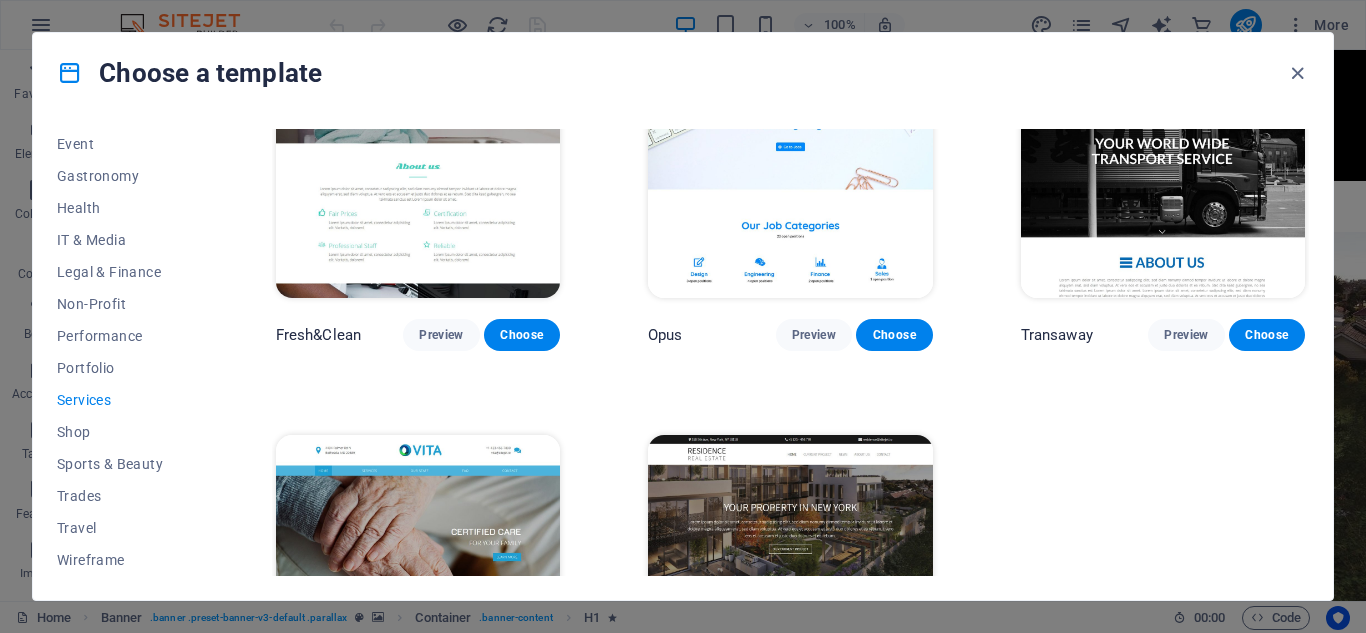 scroll, scrollTop: 2267, scrollLeft: 0, axis: vertical 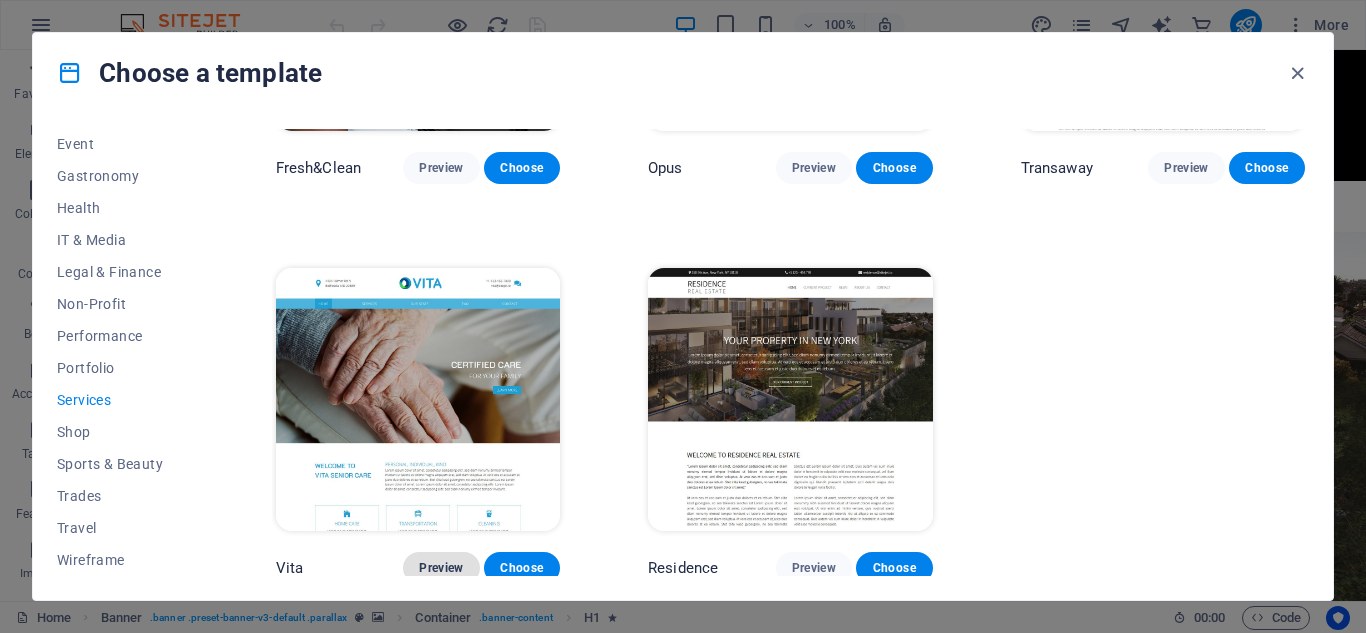 click on "Preview" at bounding box center [441, 568] 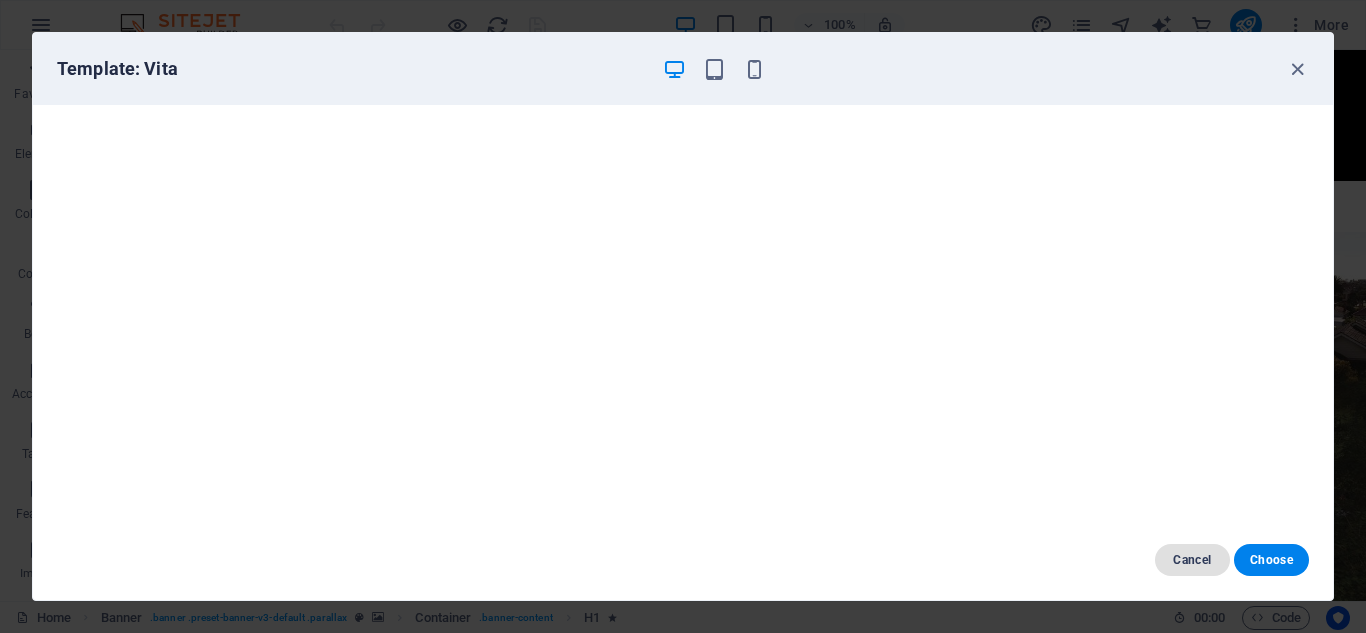 click on "Cancel" at bounding box center (1192, 560) 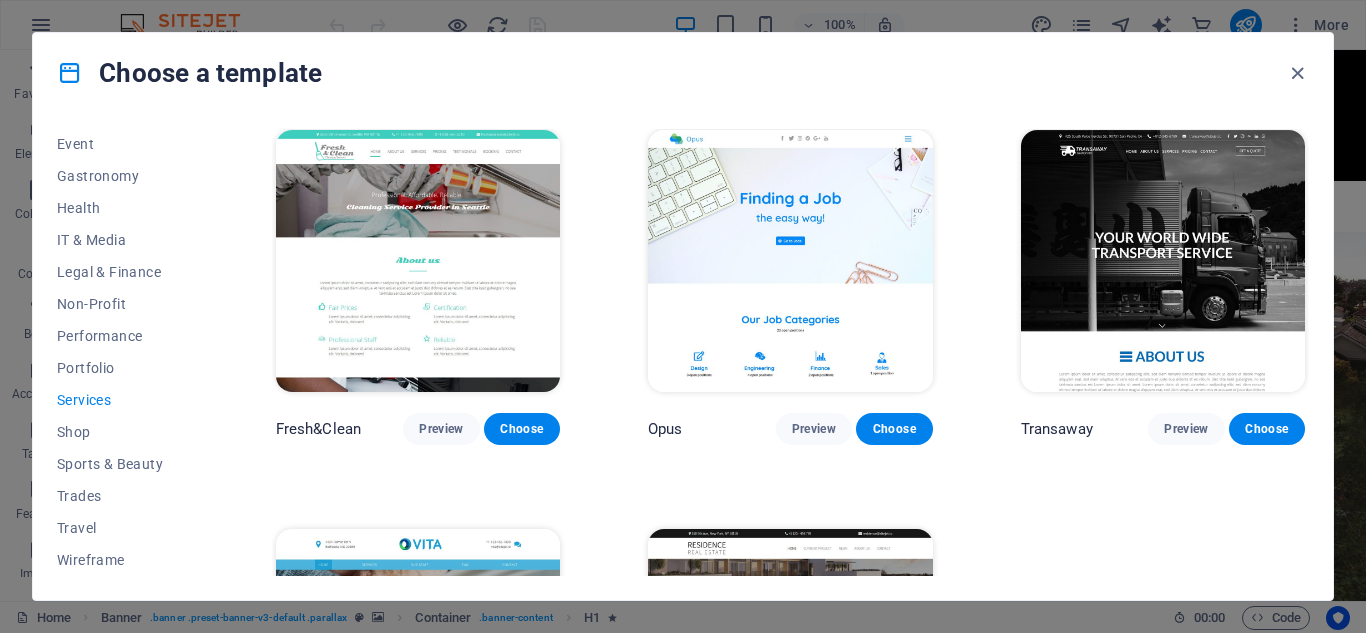 scroll, scrollTop: 1967, scrollLeft: 0, axis: vertical 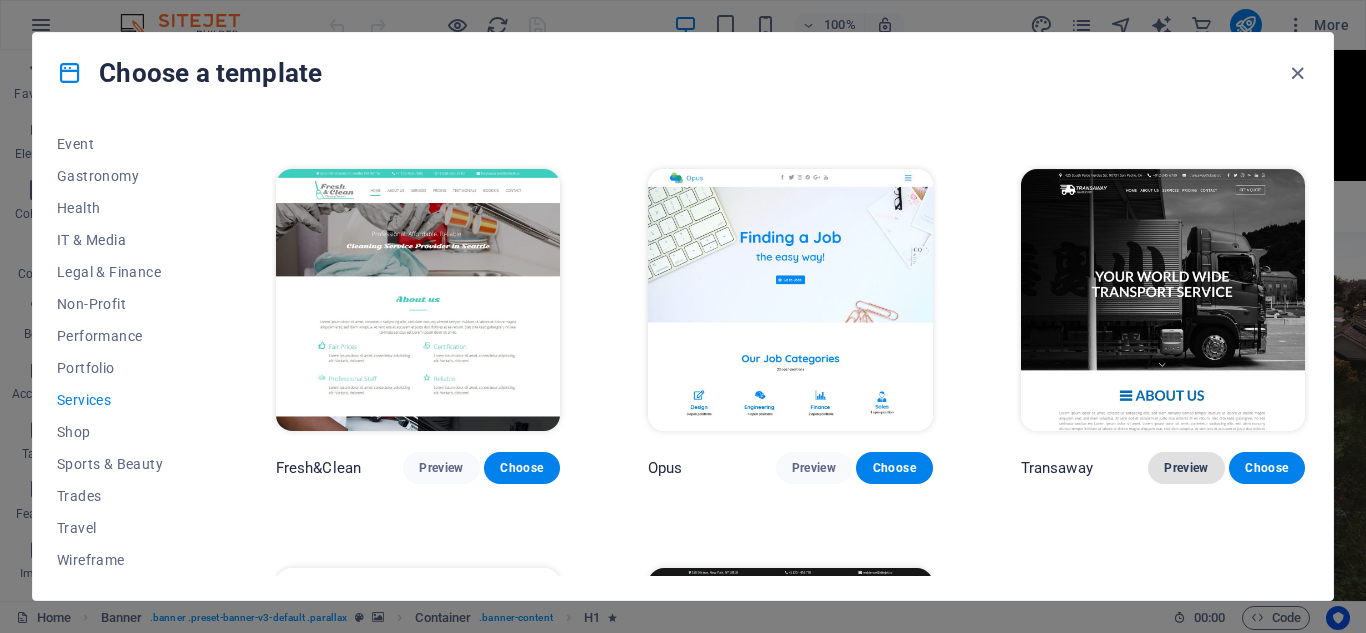 click on "Preview" at bounding box center [1186, 468] 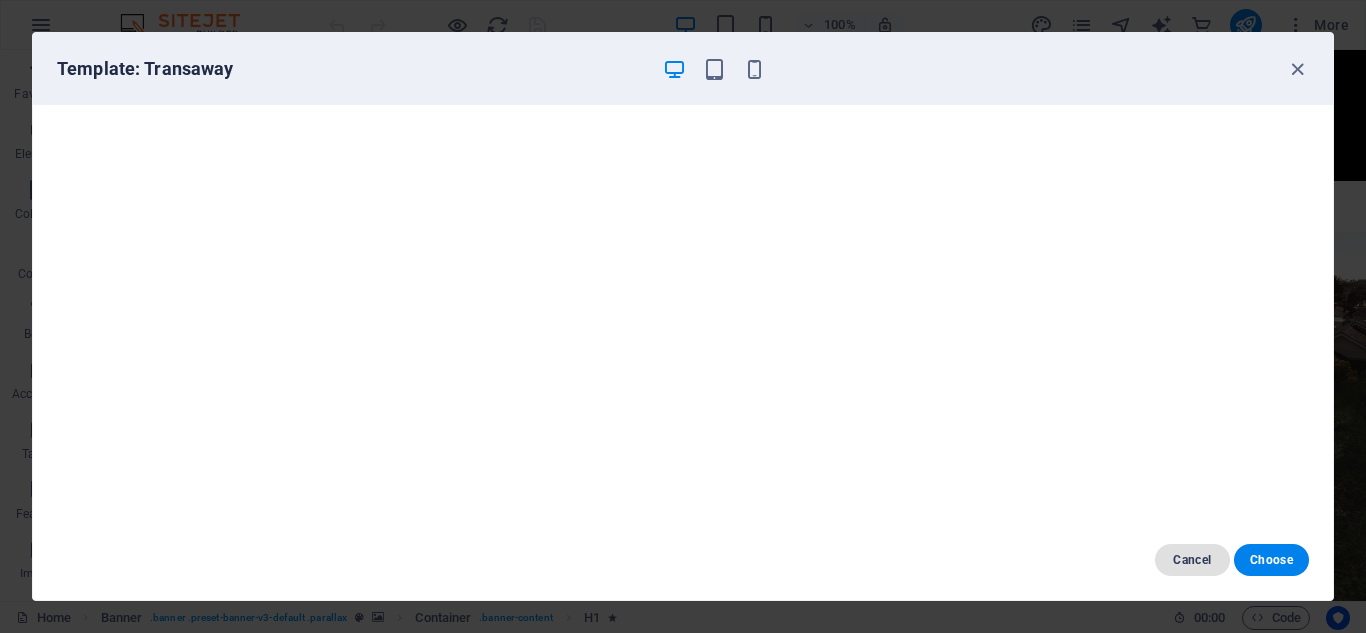 click on "Cancel" at bounding box center (1192, 560) 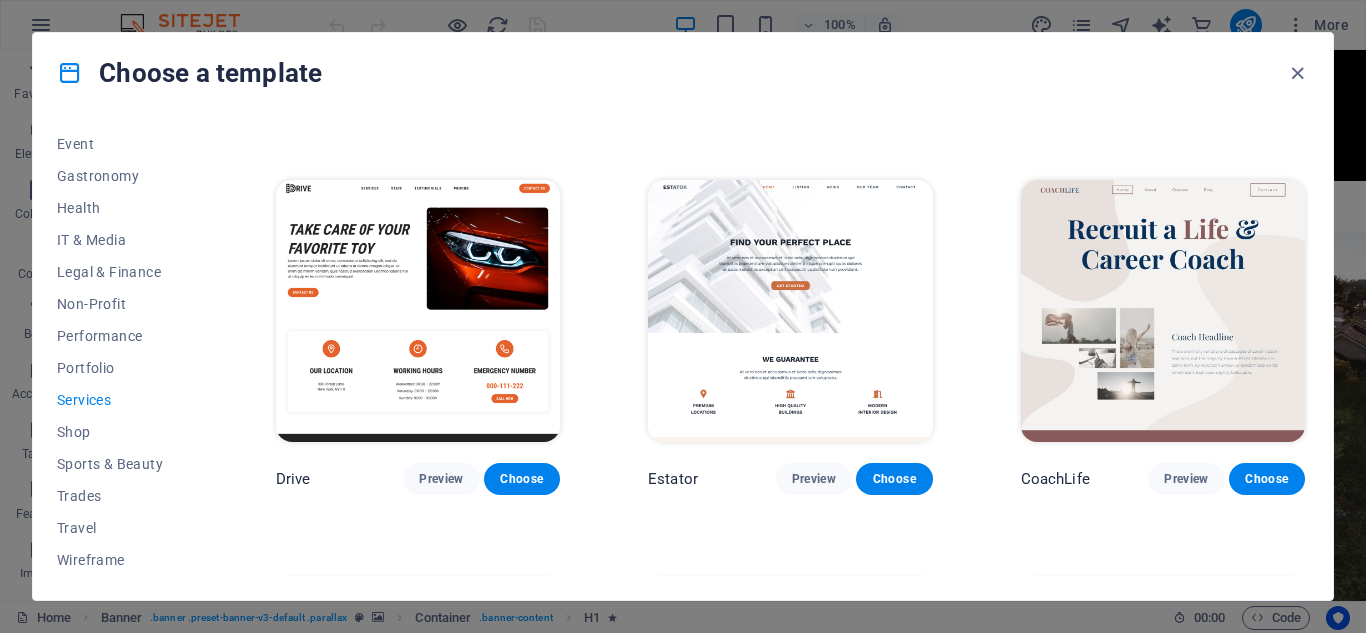 scroll, scrollTop: 767, scrollLeft: 0, axis: vertical 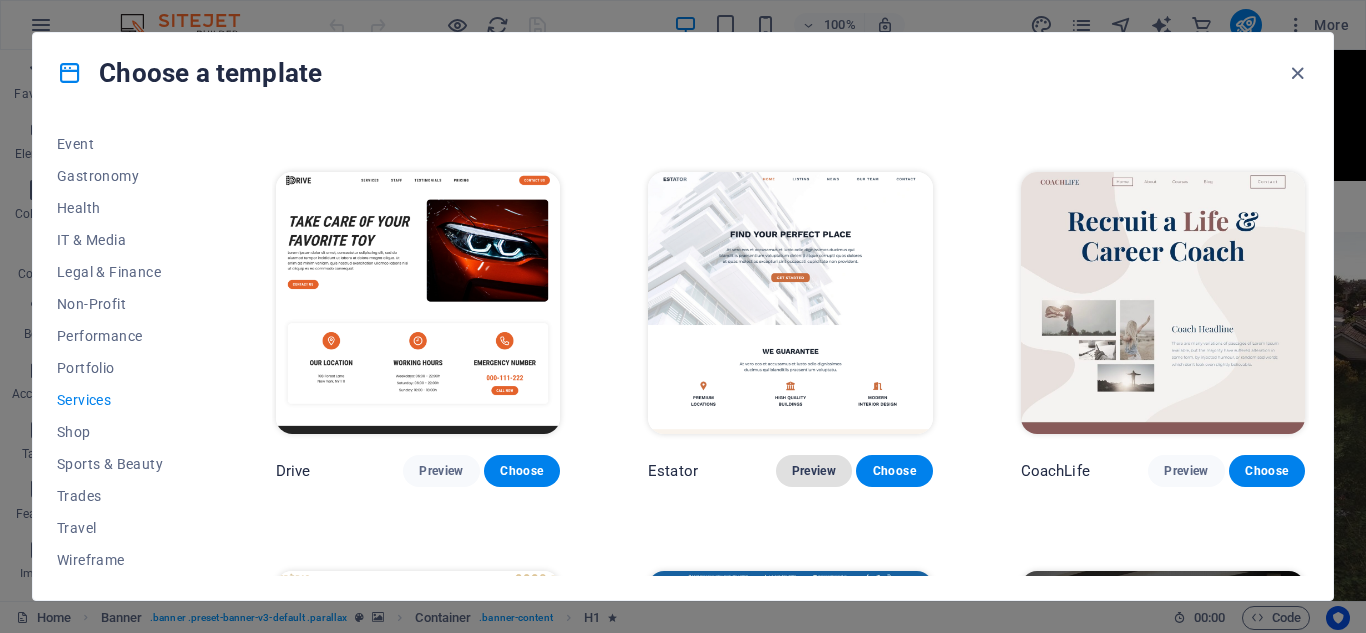 click on "Preview" at bounding box center (814, 471) 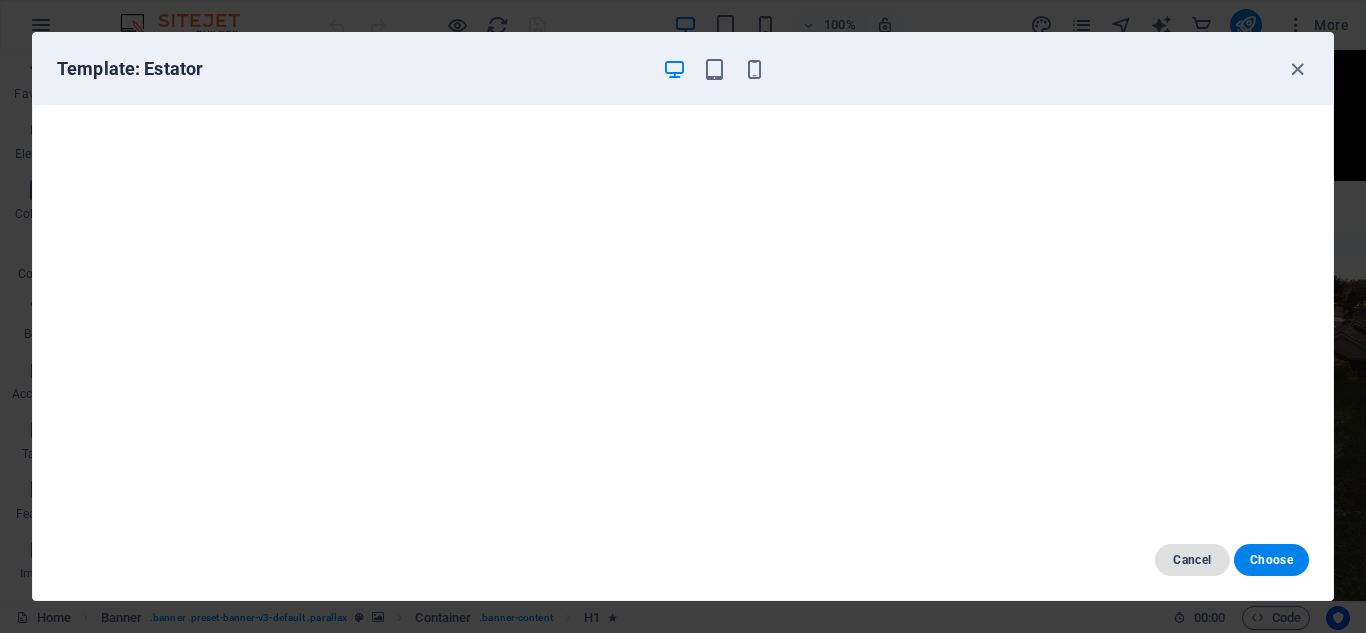 click on "Cancel" at bounding box center [1192, 560] 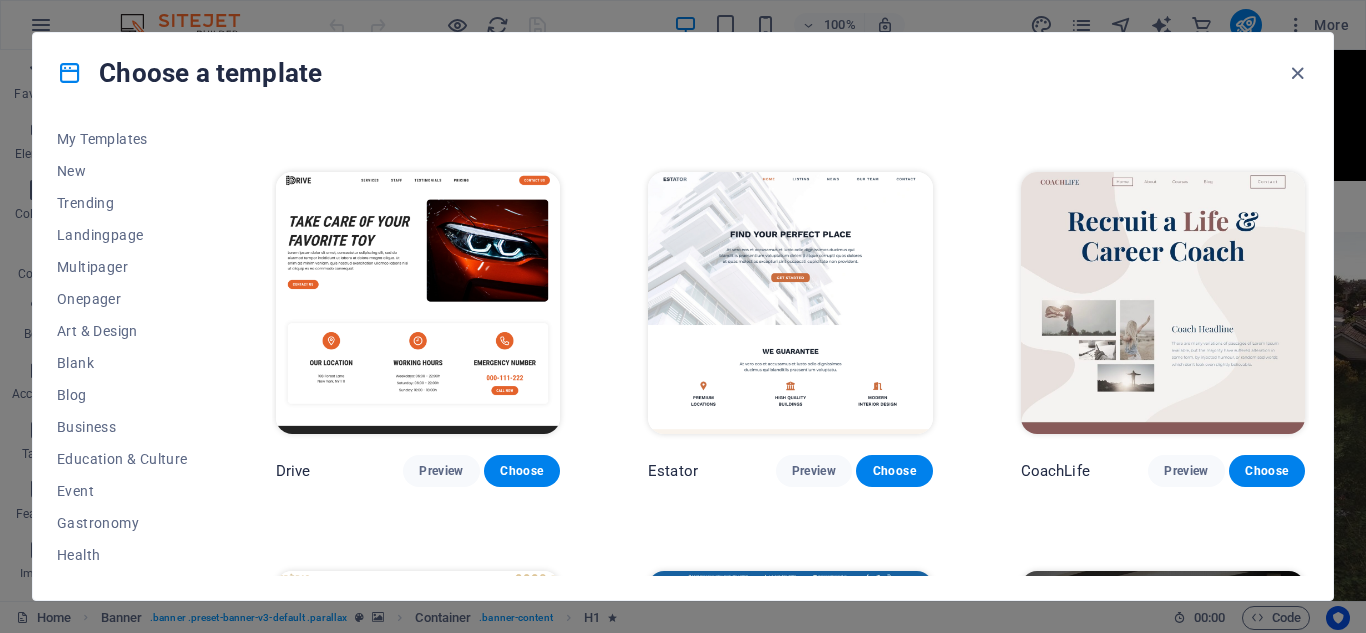 scroll, scrollTop: 0, scrollLeft: 0, axis: both 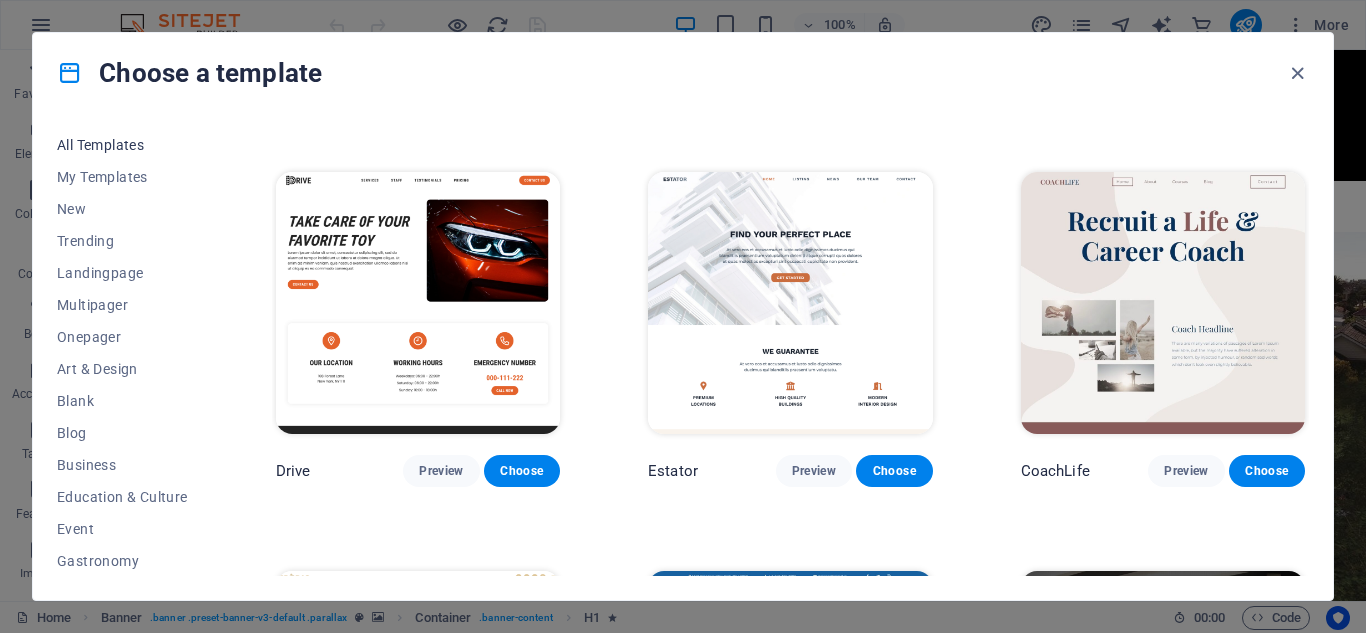 click on "All Templates" at bounding box center (122, 145) 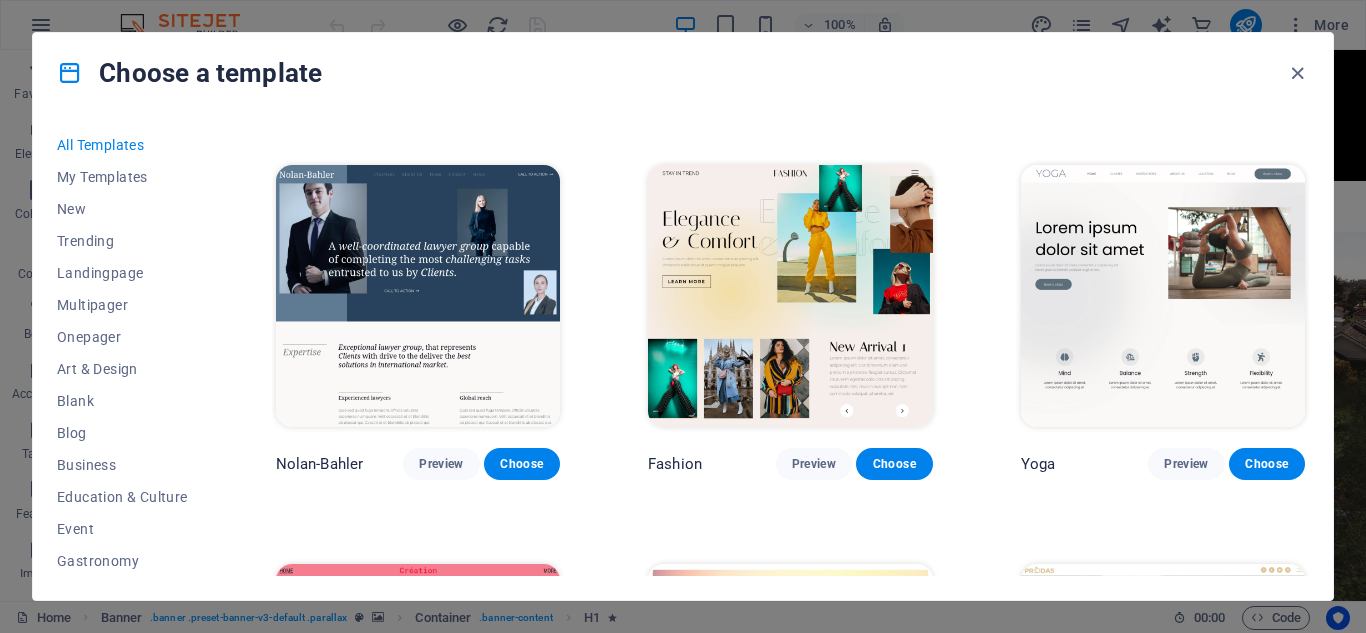 scroll, scrollTop: 6749, scrollLeft: 0, axis: vertical 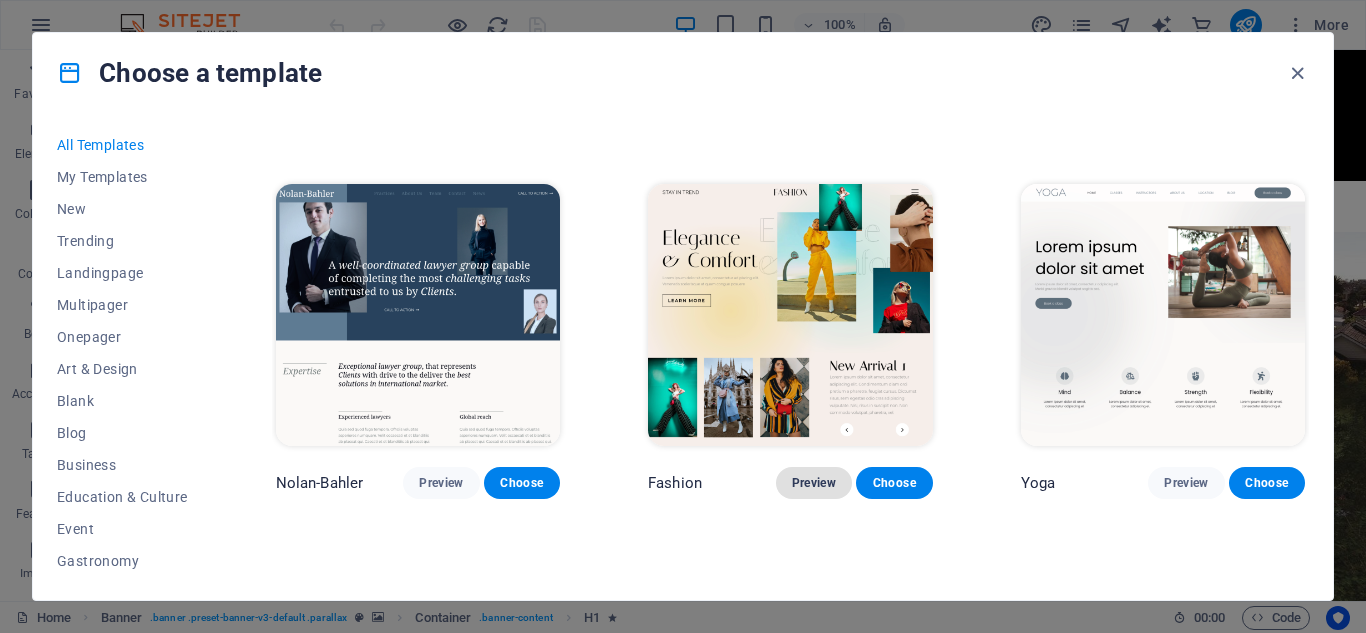 click on "Preview" at bounding box center (814, 483) 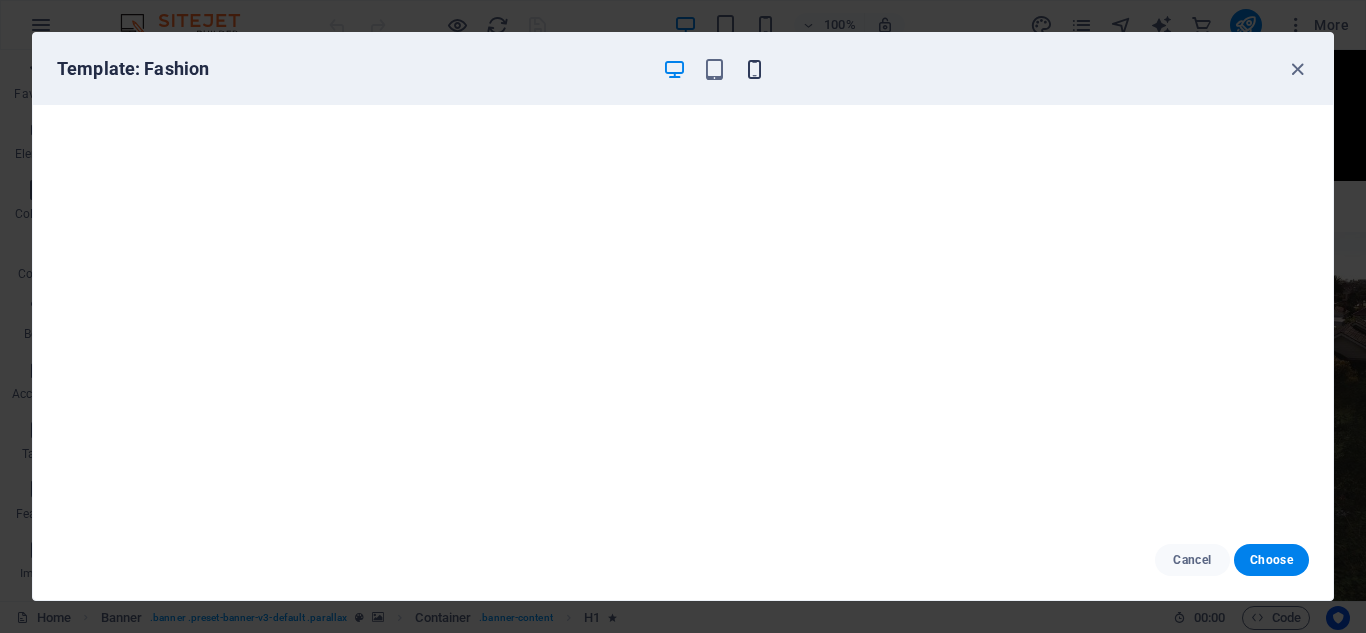 click at bounding box center (754, 69) 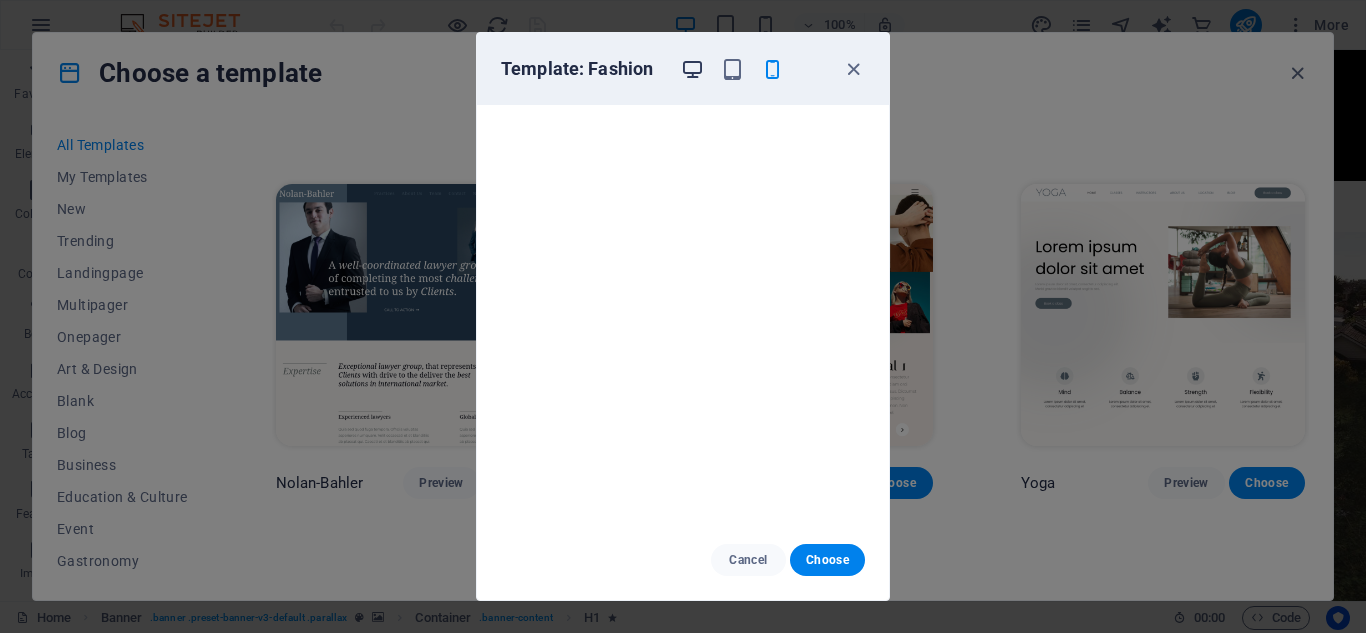 click at bounding box center [692, 69] 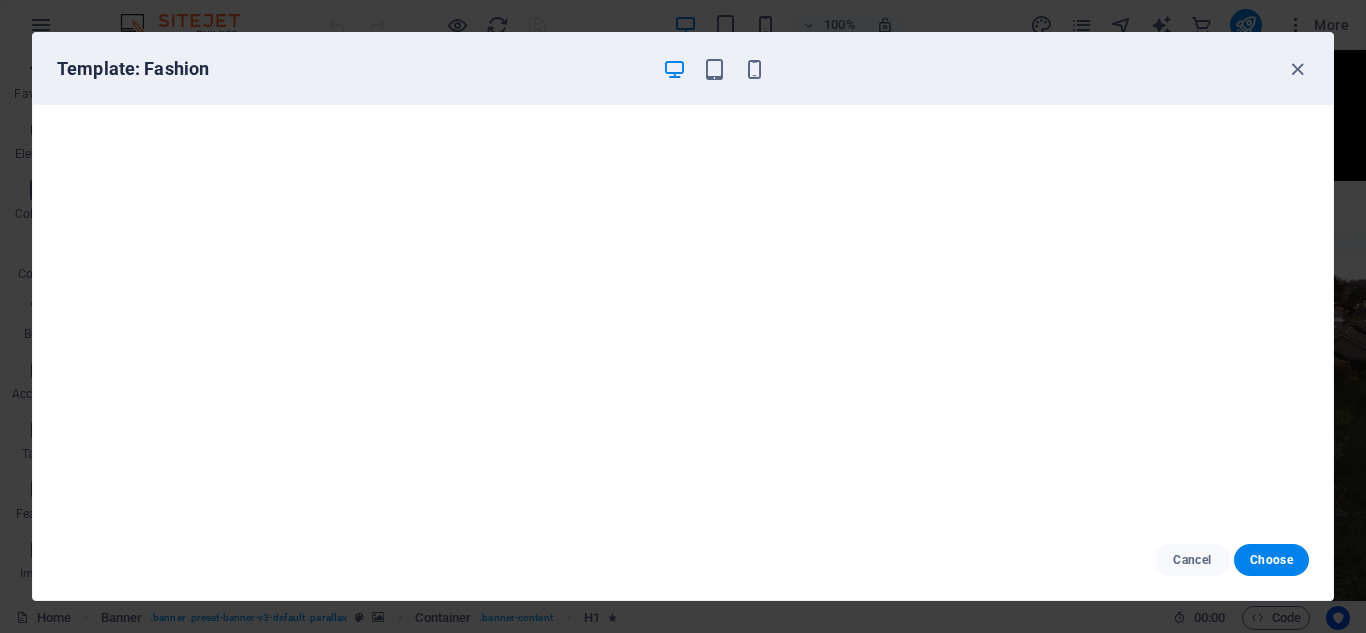 scroll, scrollTop: 5, scrollLeft: 0, axis: vertical 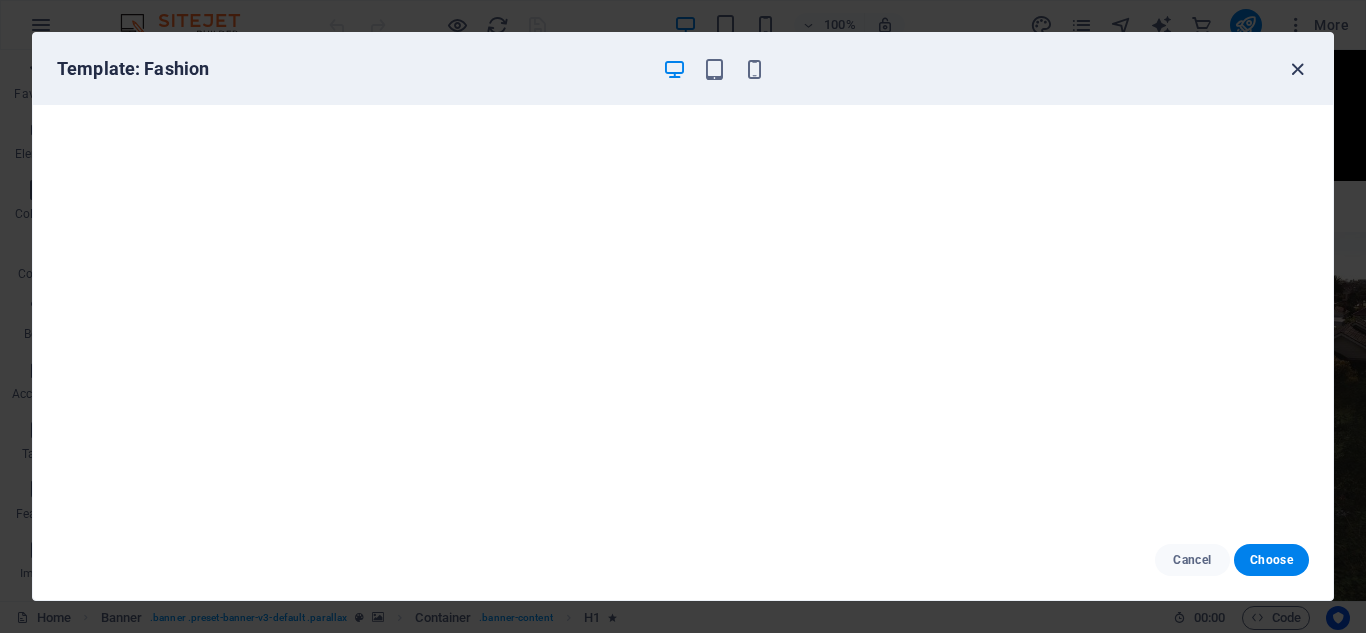 click at bounding box center (1297, 69) 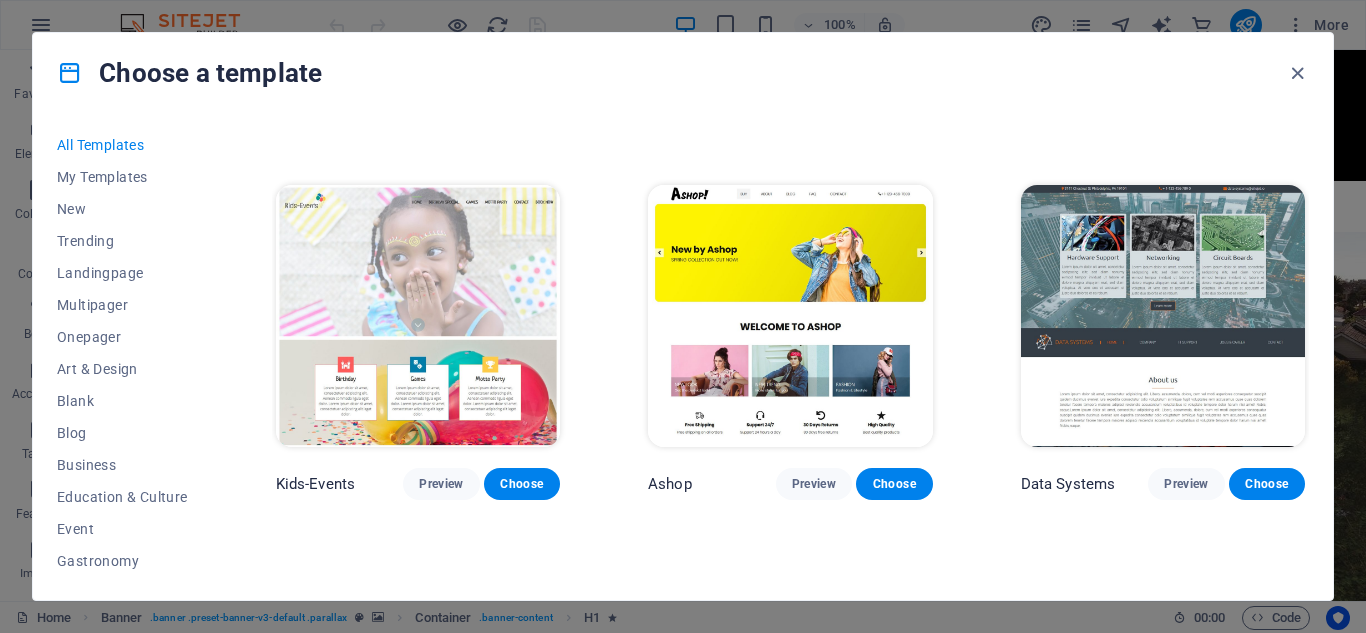 scroll, scrollTop: 7949, scrollLeft: 0, axis: vertical 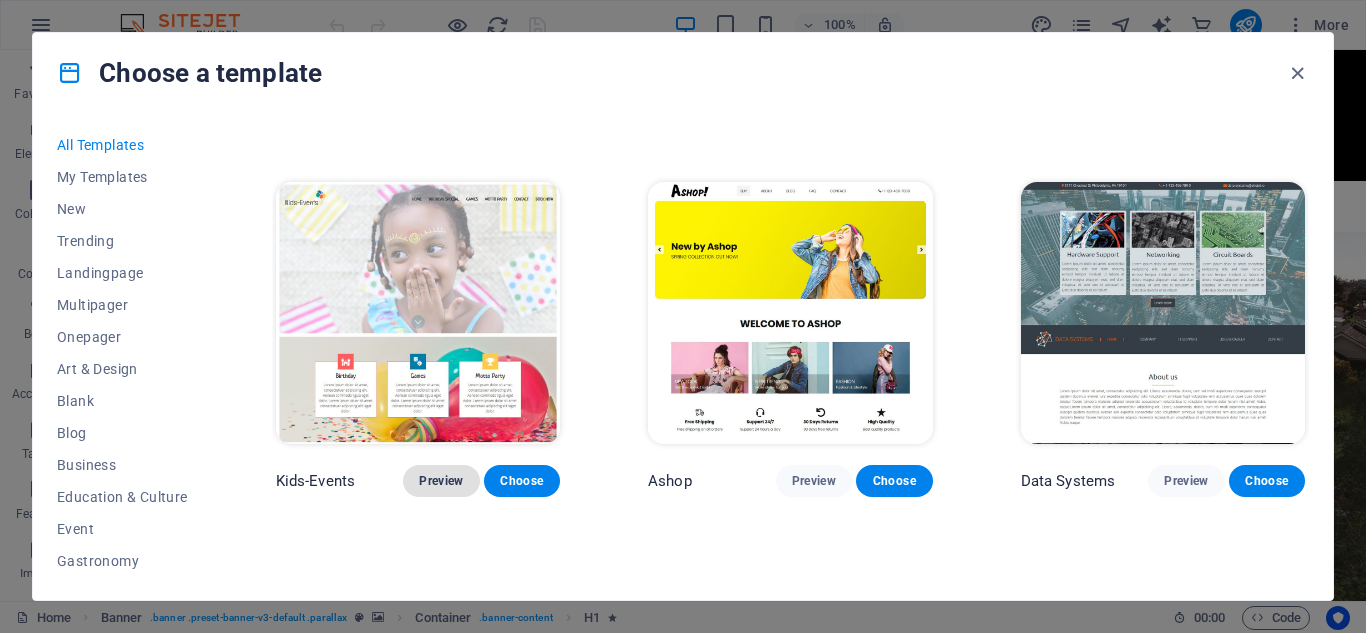 click on "Preview" at bounding box center (441, 481) 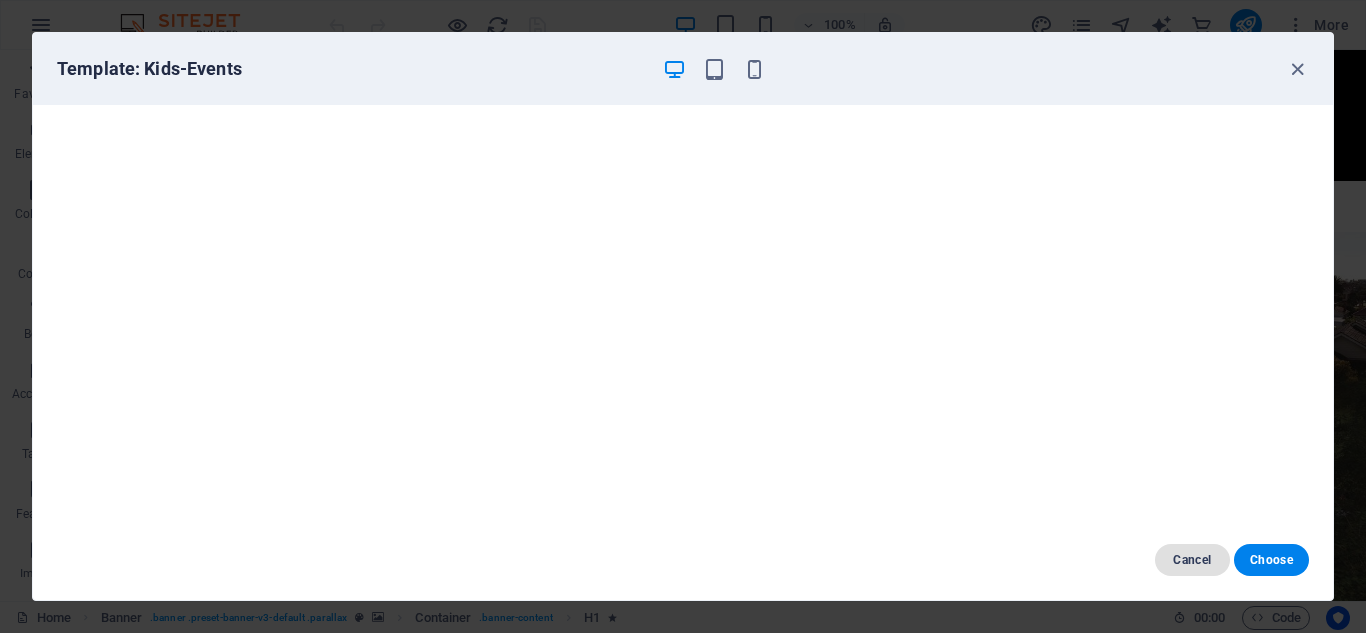 click on "Cancel" at bounding box center [1192, 560] 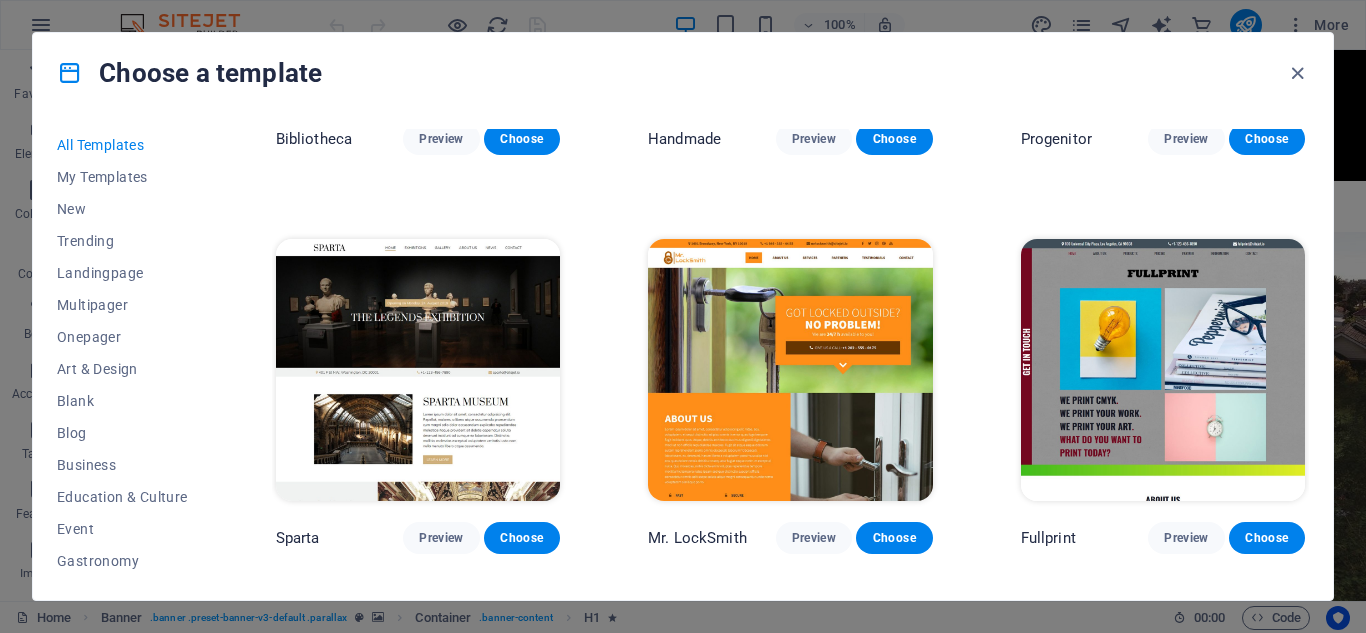 scroll, scrollTop: 11949, scrollLeft: 0, axis: vertical 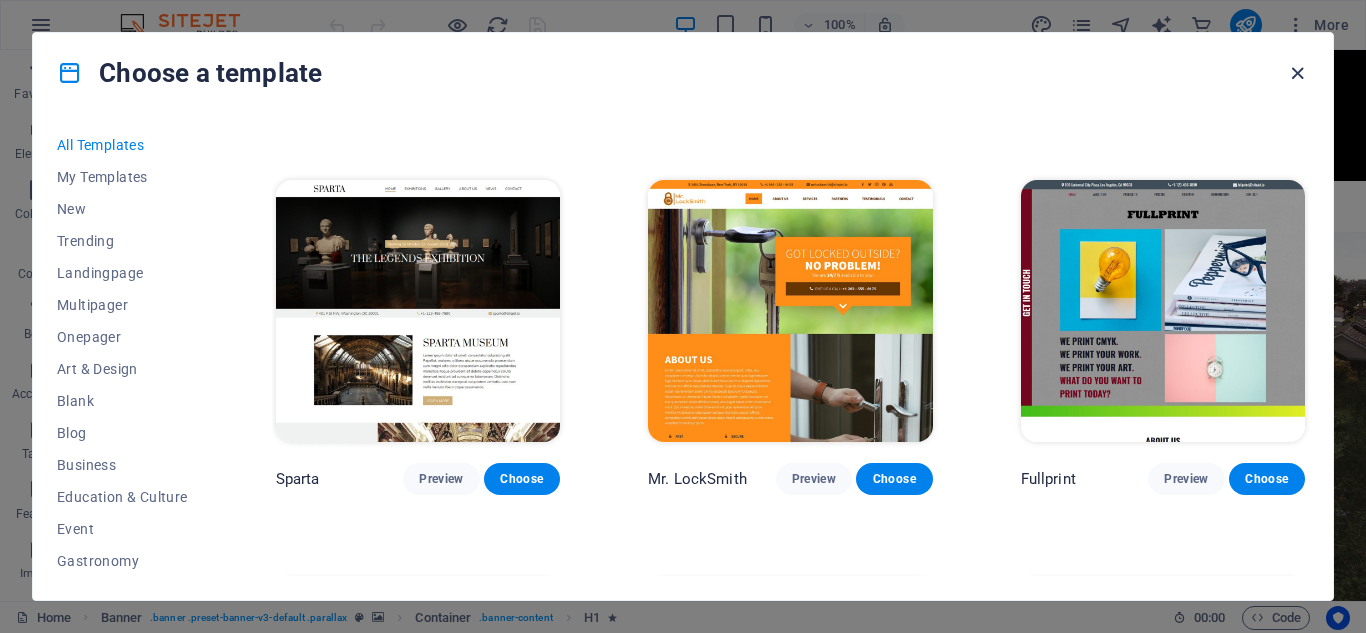 click at bounding box center (1297, 73) 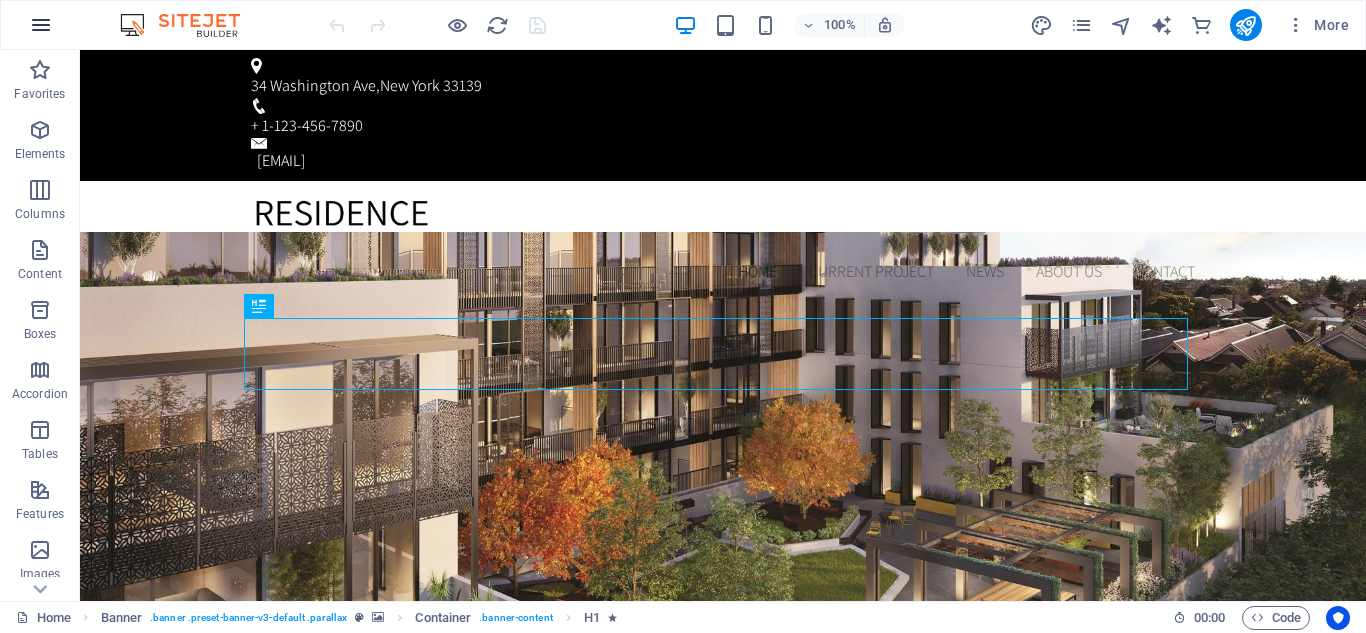 click at bounding box center [41, 25] 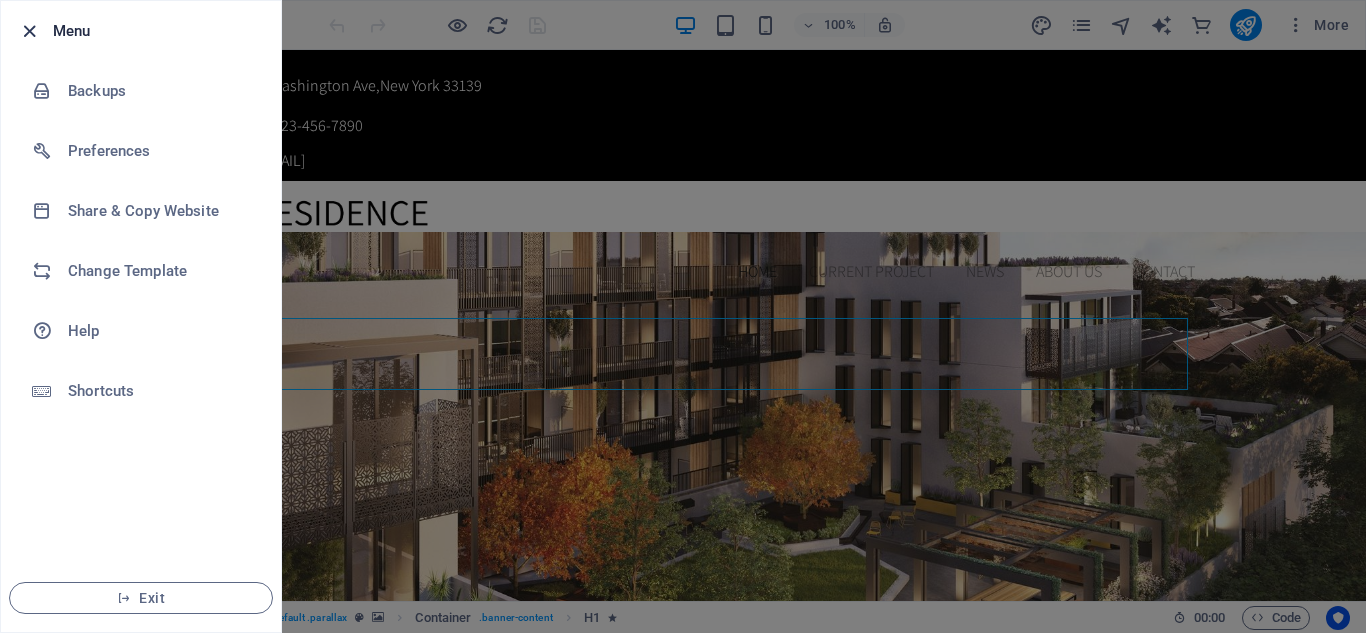 click at bounding box center (29, 31) 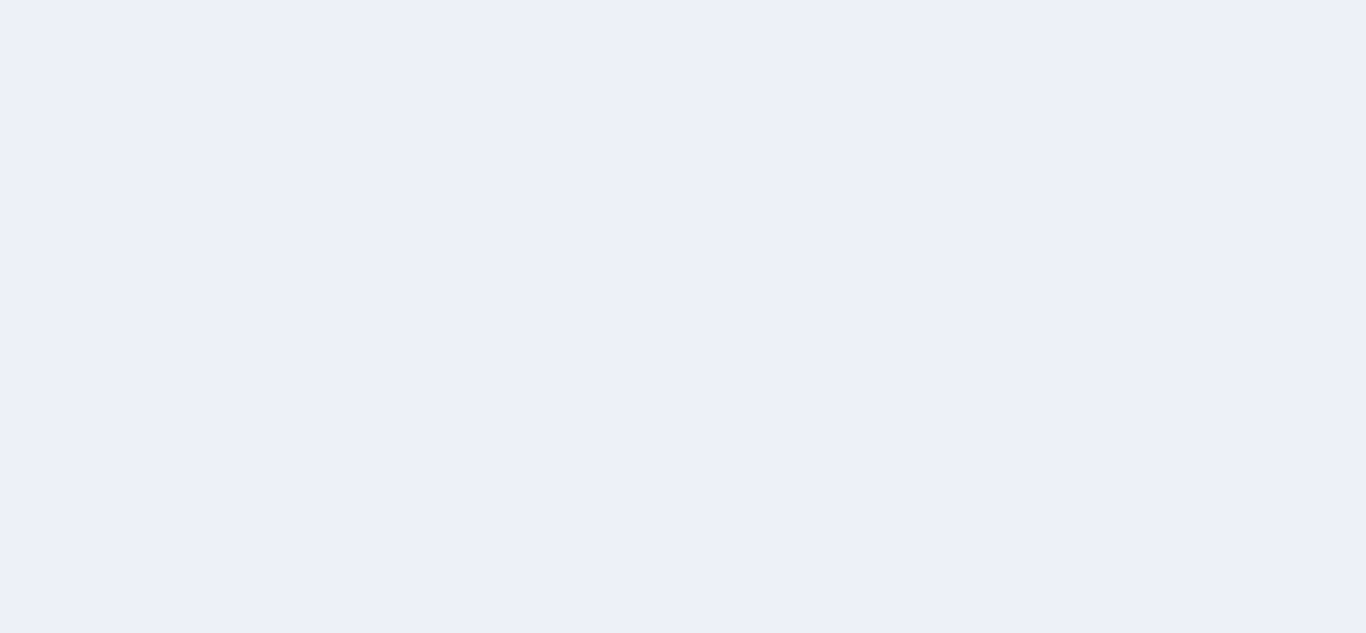scroll, scrollTop: 0, scrollLeft: 0, axis: both 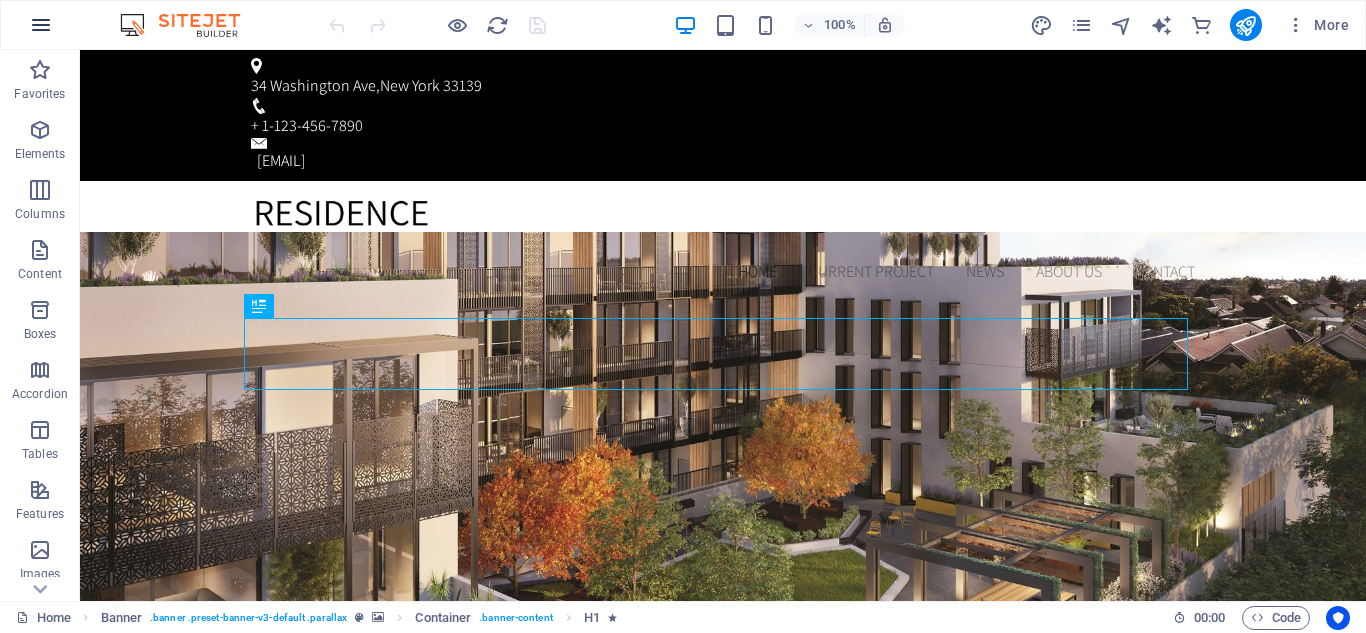 click at bounding box center [41, 25] 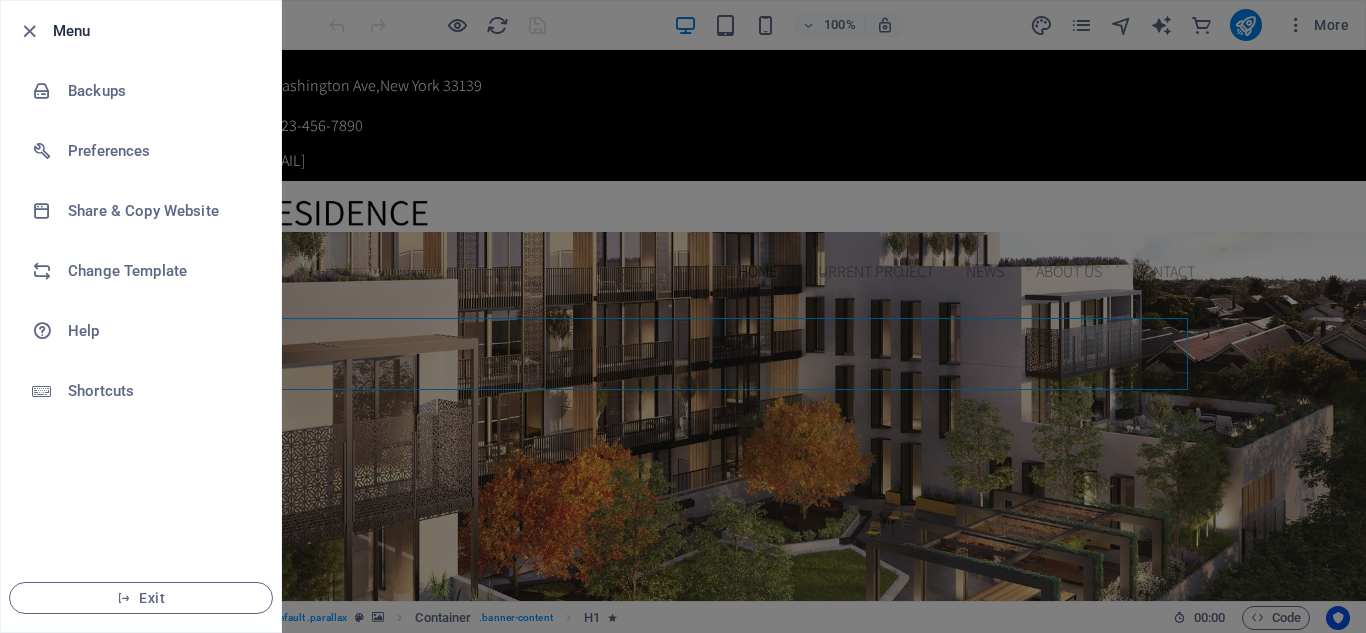 click at bounding box center [683, 316] 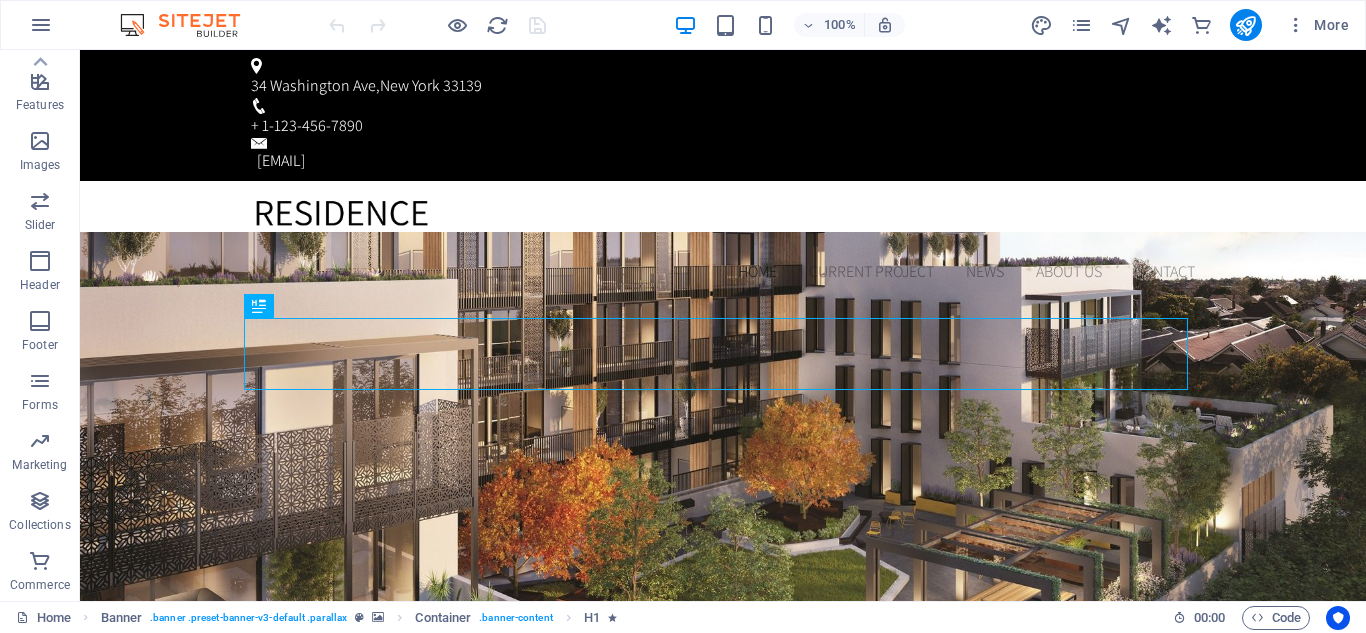 scroll, scrollTop: 0, scrollLeft: 0, axis: both 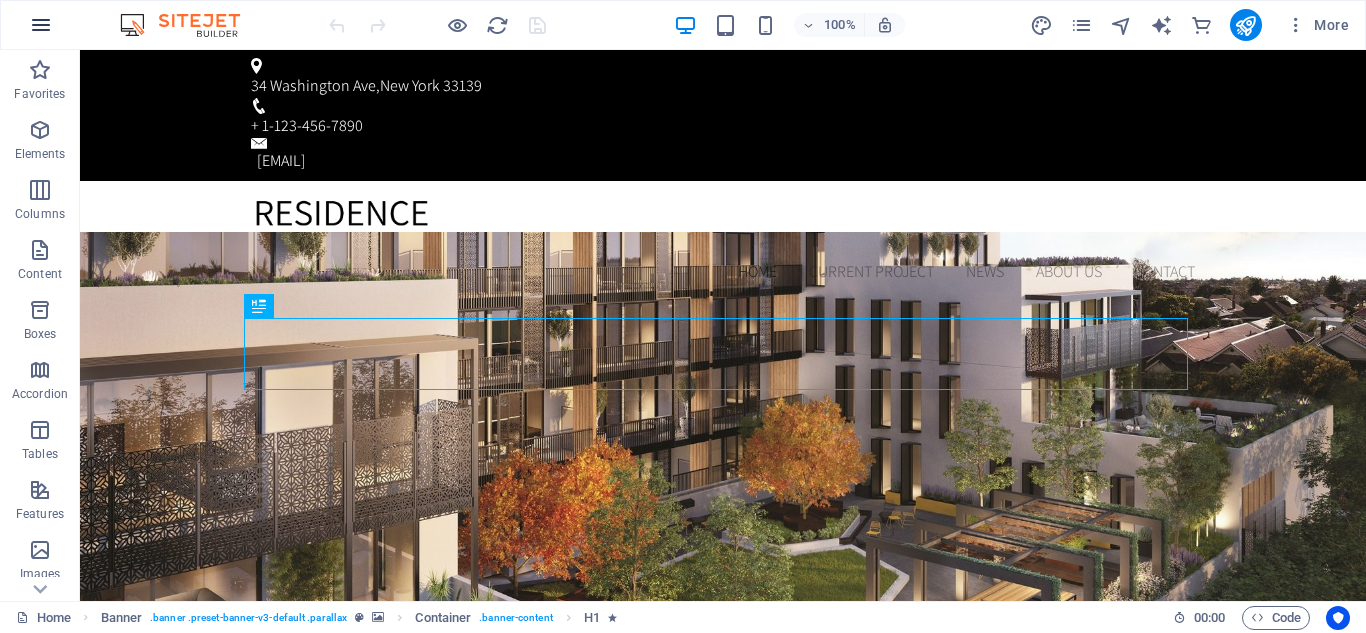 click at bounding box center [41, 25] 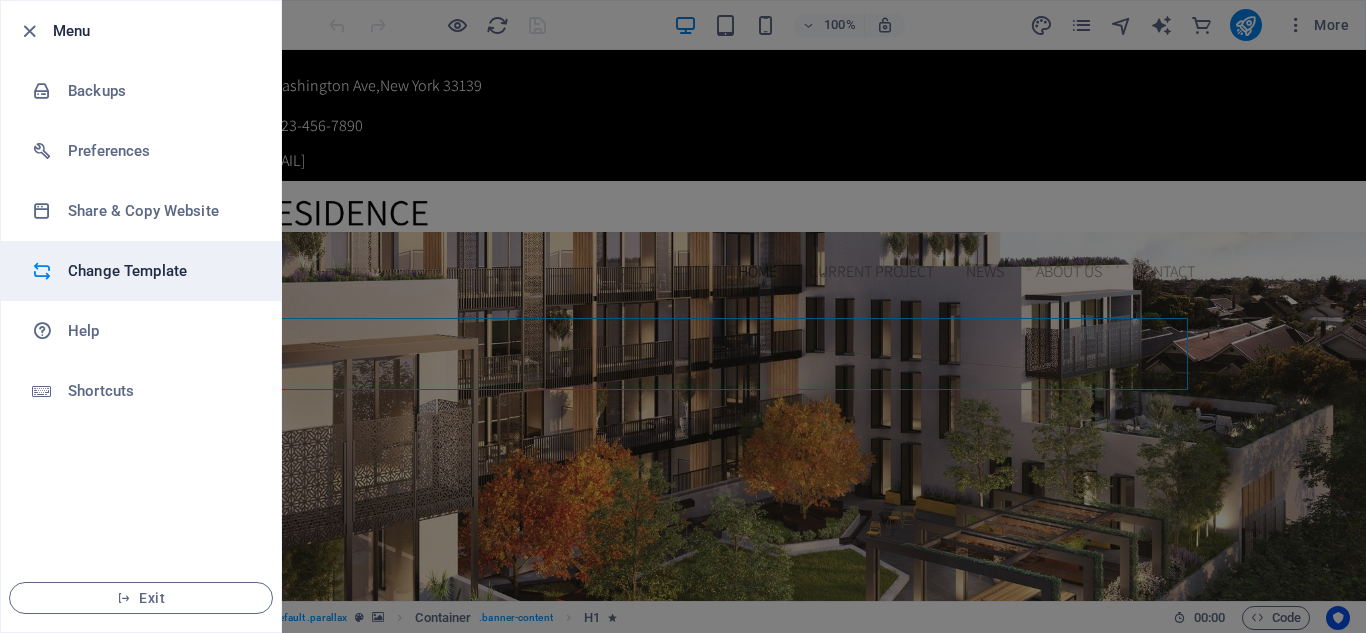 click on "Change Template" at bounding box center (160, 271) 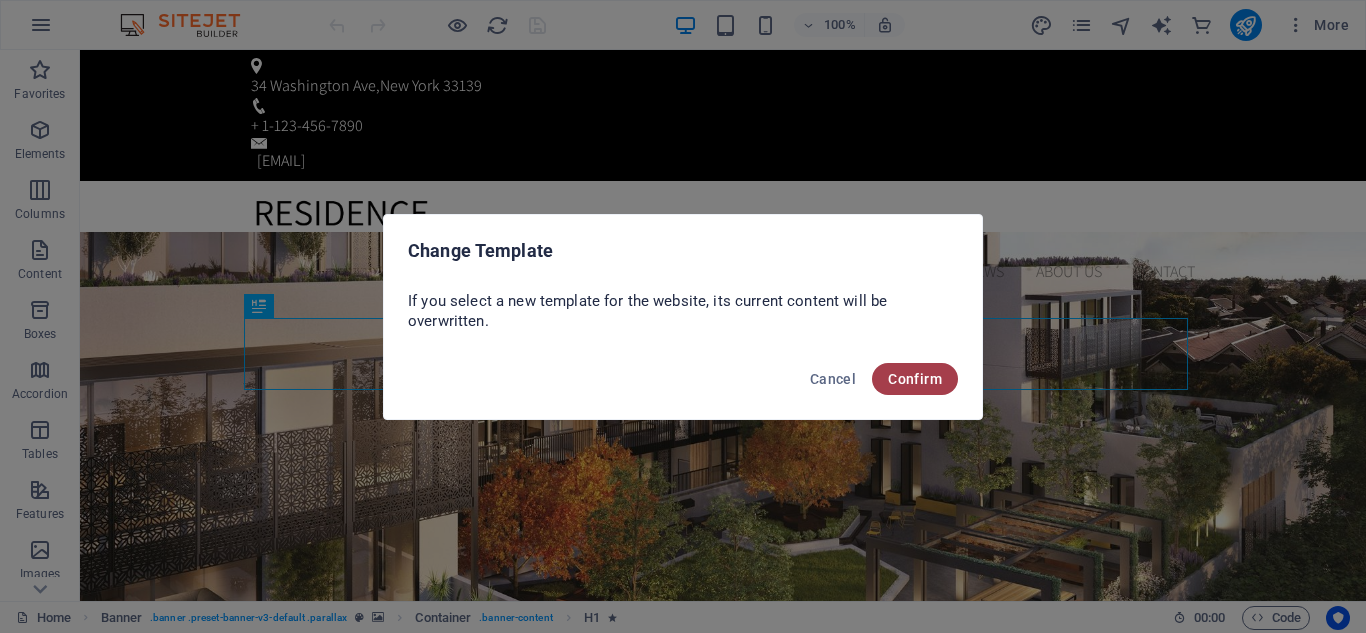 click on "Confirm" at bounding box center [915, 379] 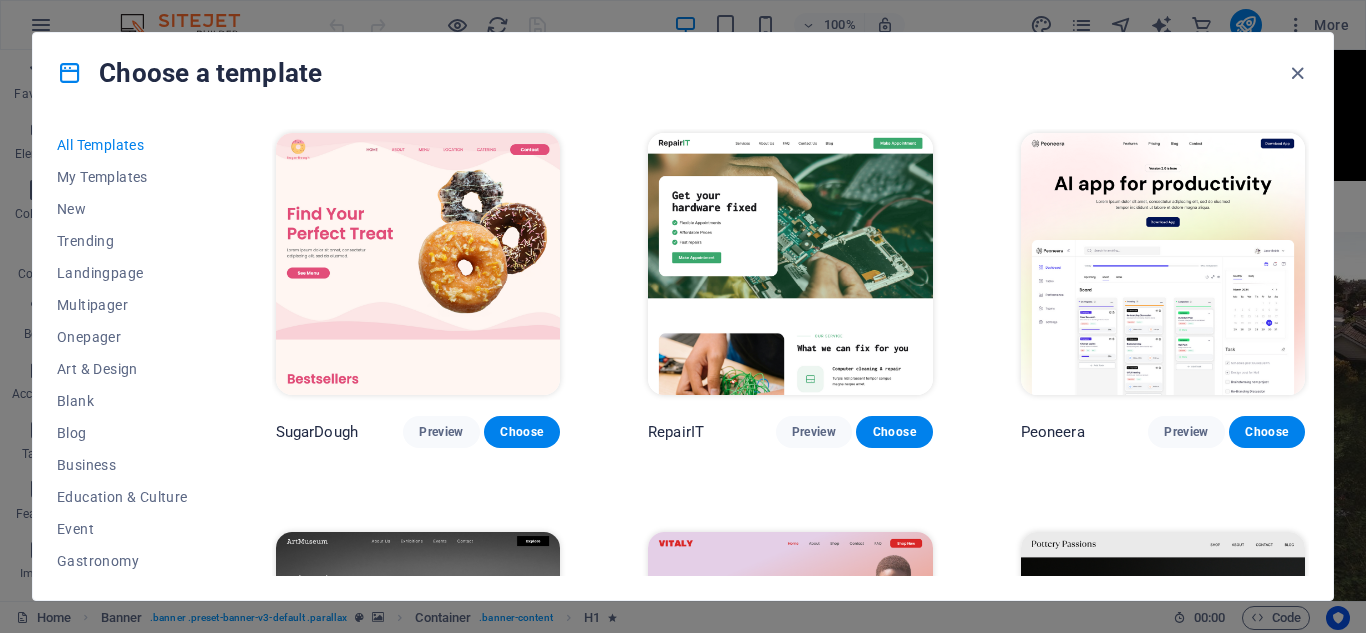click on "Choose a template All Templates My Templates New Trending Landingpage Multipager Onepager Art & Design Blank Blog Business Education & Culture Event Gastronomy Health IT & Media Legal & Finance Non-Profit Performance Portfolio Services Shop Sports & Beauty Trades Travel Wireframe SugarDough Preview Choose RepairIT Preview Choose Peoneera Preview Choose Art Museum Preview Choose Vitaly Preview Choose Pottery Passions Preview Choose Home Decor Preview Choose Toyland Preview Choose Pet Shop Preview Choose Wonder Planner Preview Choose Transportable Preview Choose S&L Preview Choose WePaint Preview Choose Eco-Con Preview Choose MeetUp Preview Choose Help & Care Preview Choose Podcaster Preview Choose Academix Preview Choose BIG Barber Shop Preview Choose Health & Food Preview Choose UrbanNest Interiors Preview Choose Green Change Preview Choose The Beauty Temple Preview Choose WeTrain Preview Choose Cleaner Preview Choose Johanna James Preview Choose Delicioso Preview Choose Dream Garden Preview Choose LumeDeAqua" at bounding box center [683, 316] 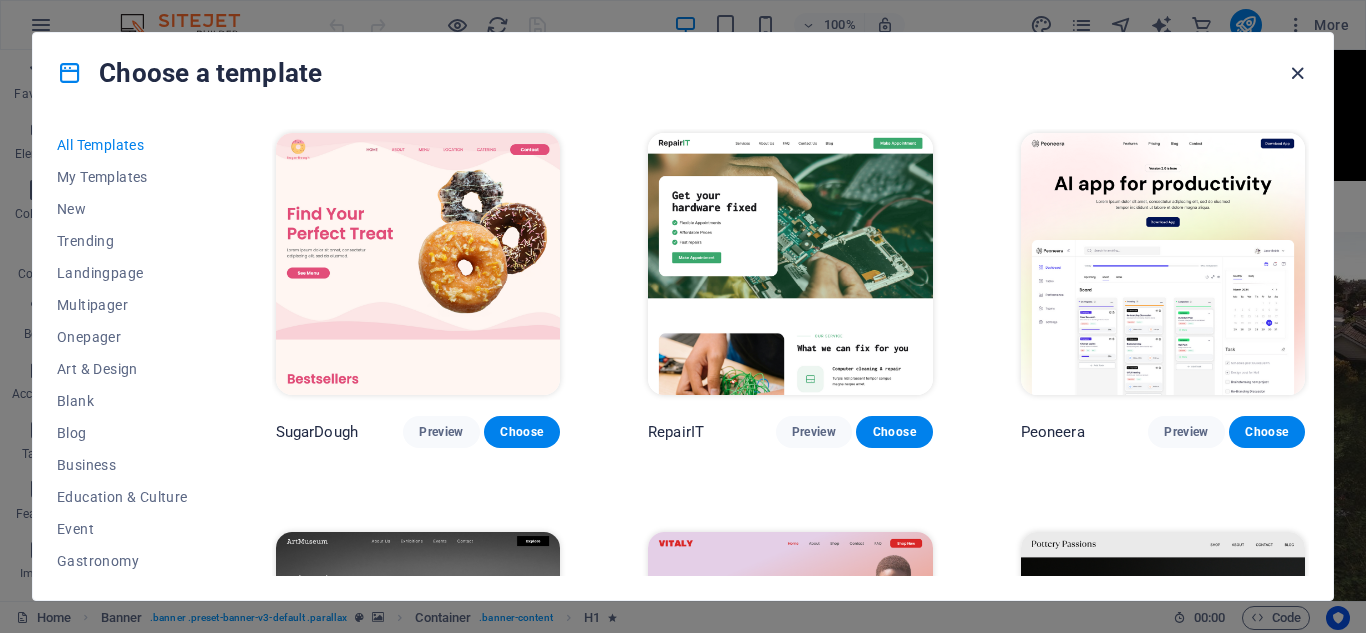 click at bounding box center [1297, 73] 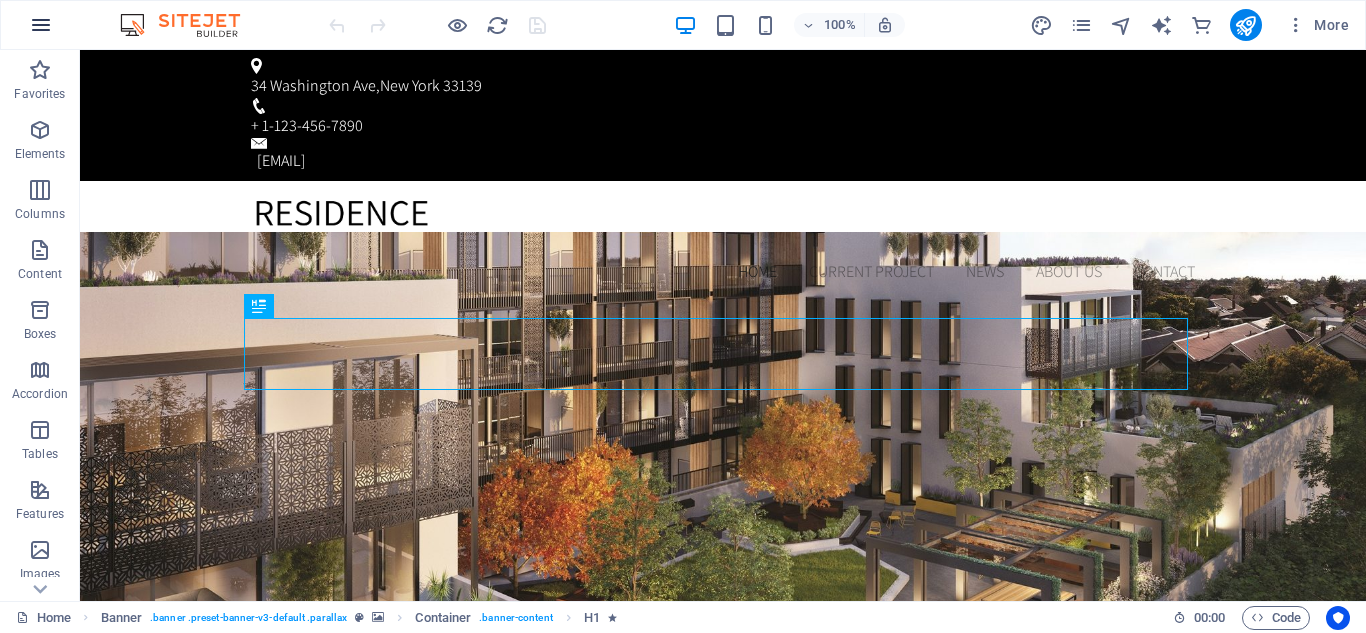 click at bounding box center (41, 25) 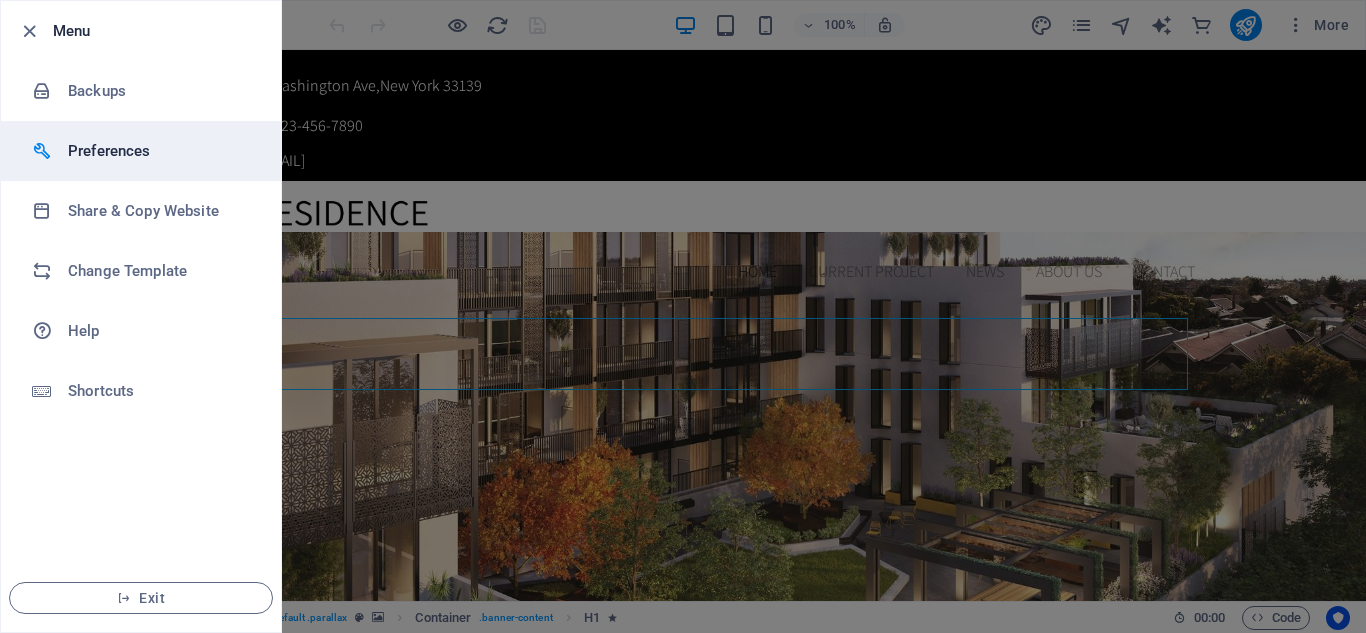 click on "Preferences" at bounding box center (160, 151) 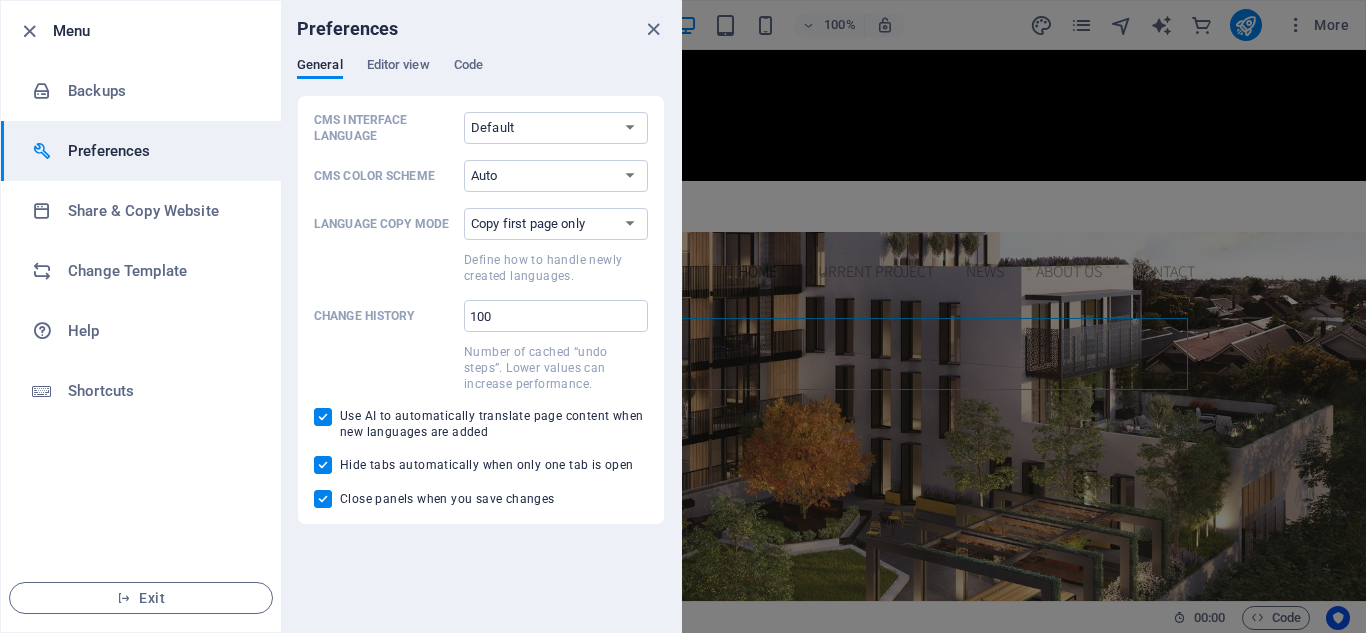 click on "Preferences" at bounding box center [160, 151] 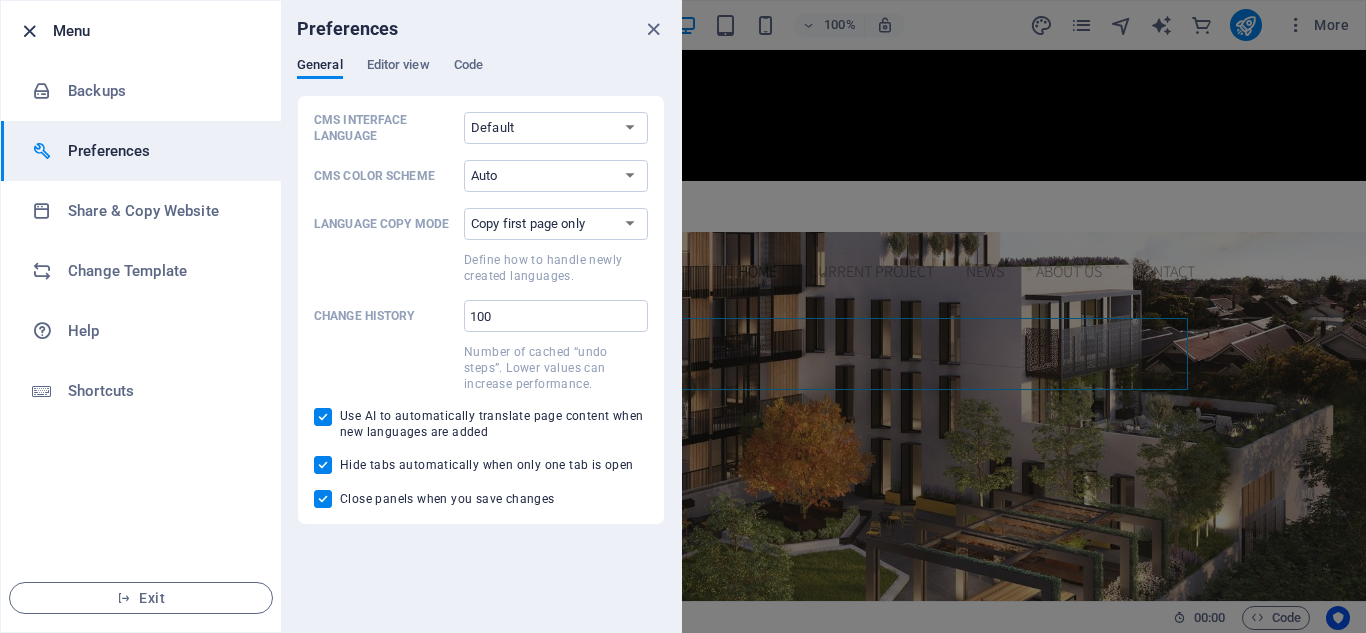 click at bounding box center [29, 31] 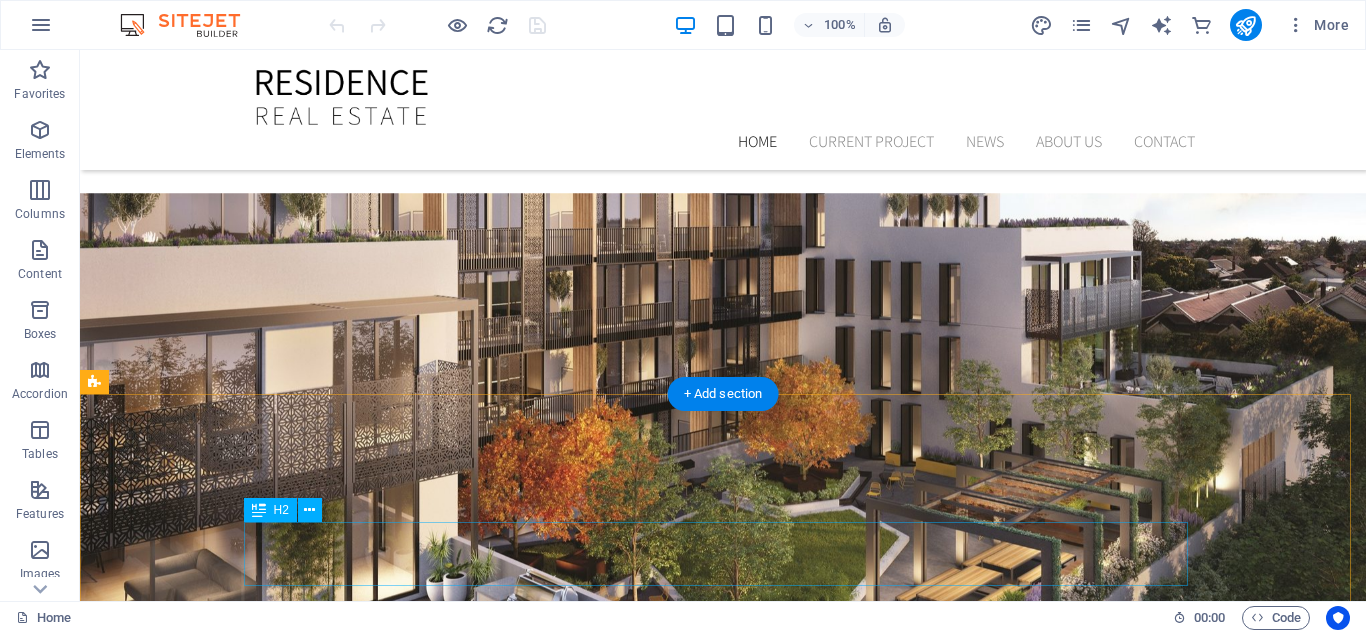 scroll, scrollTop: 0, scrollLeft: 0, axis: both 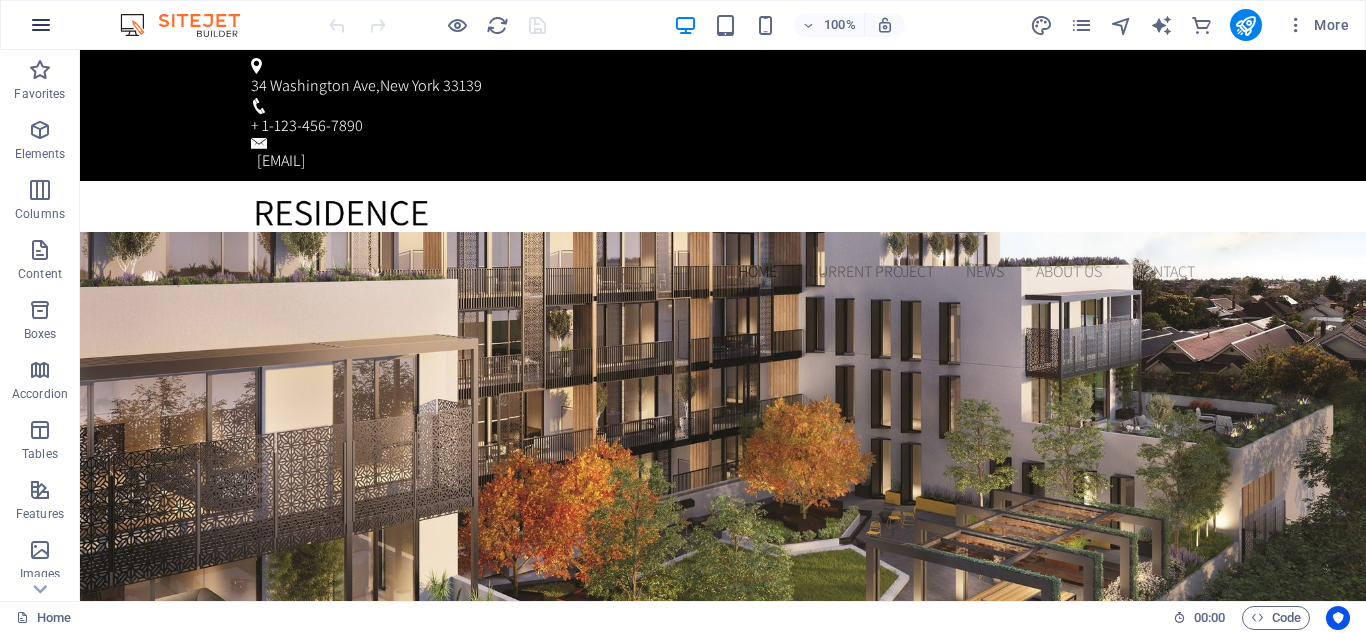 click at bounding box center (41, 25) 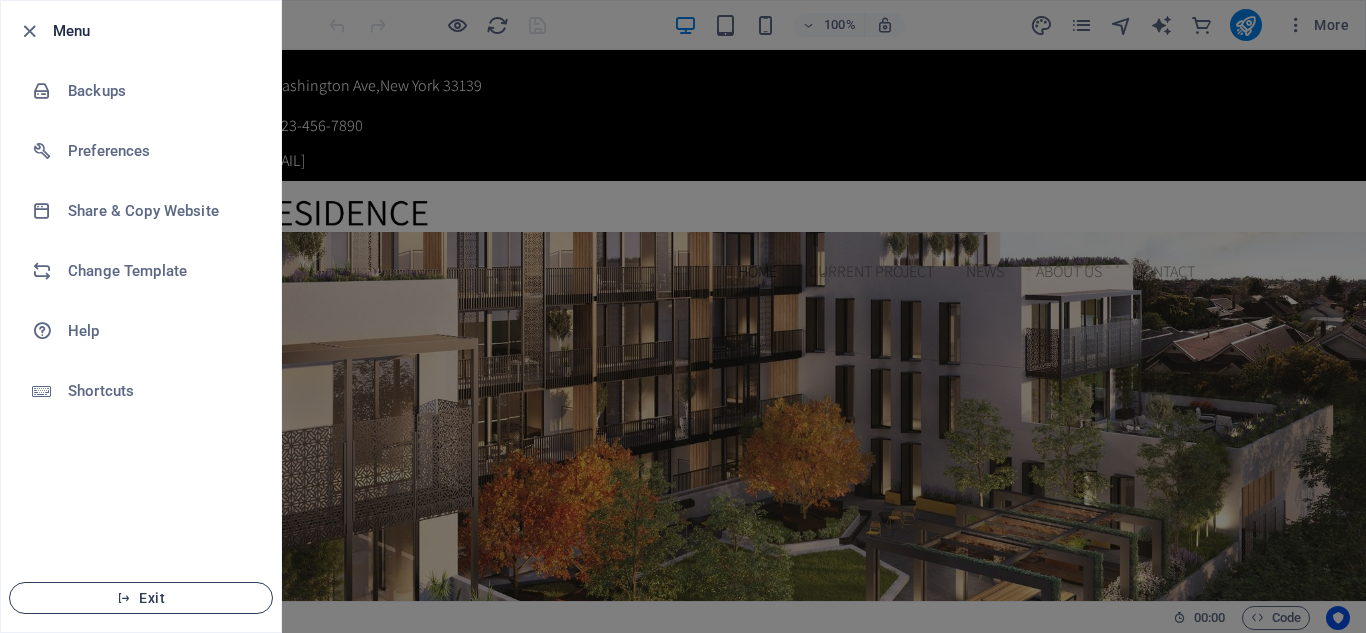 click on "Exit" at bounding box center (141, 598) 